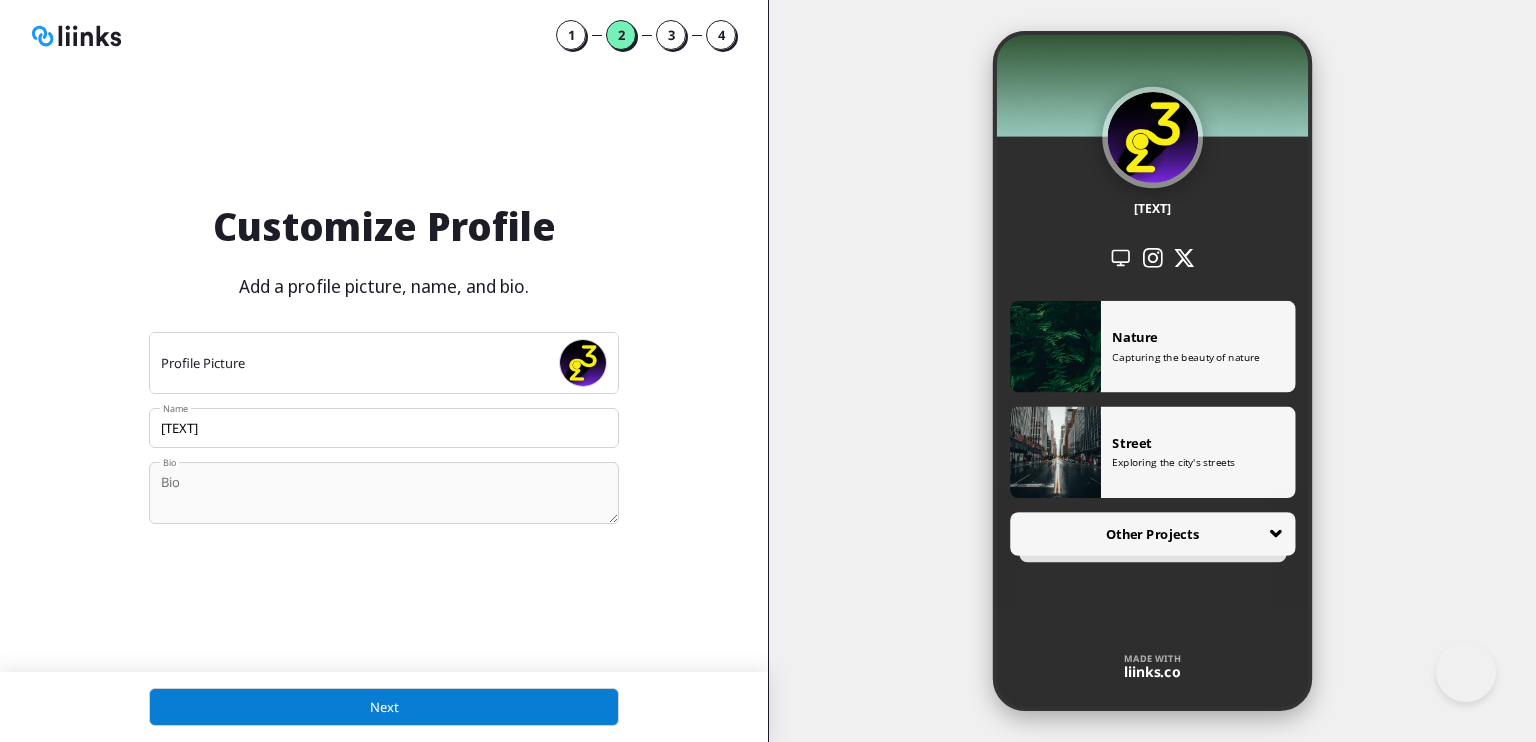 scroll, scrollTop: 0, scrollLeft: 0, axis: both 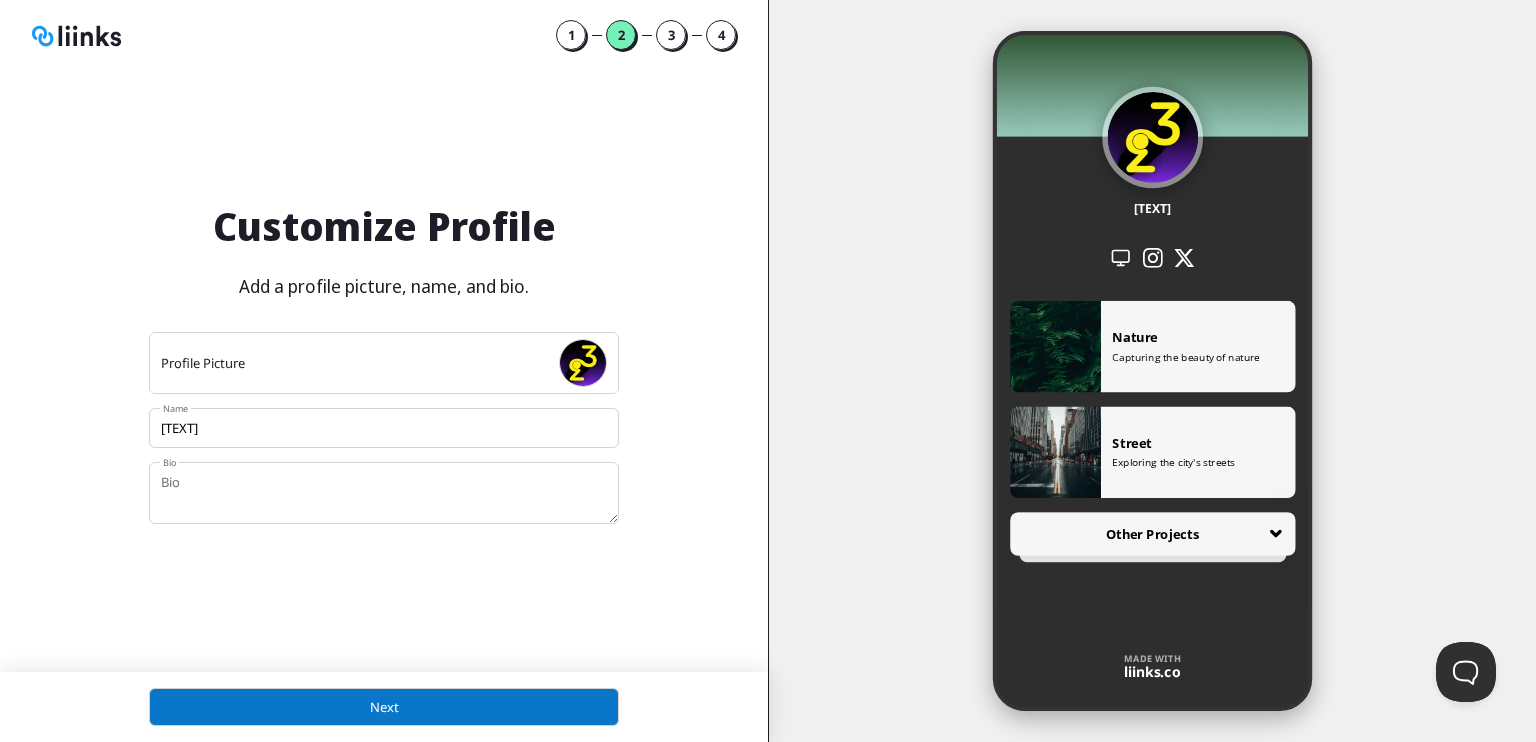 click on "Next" at bounding box center (384, 707) 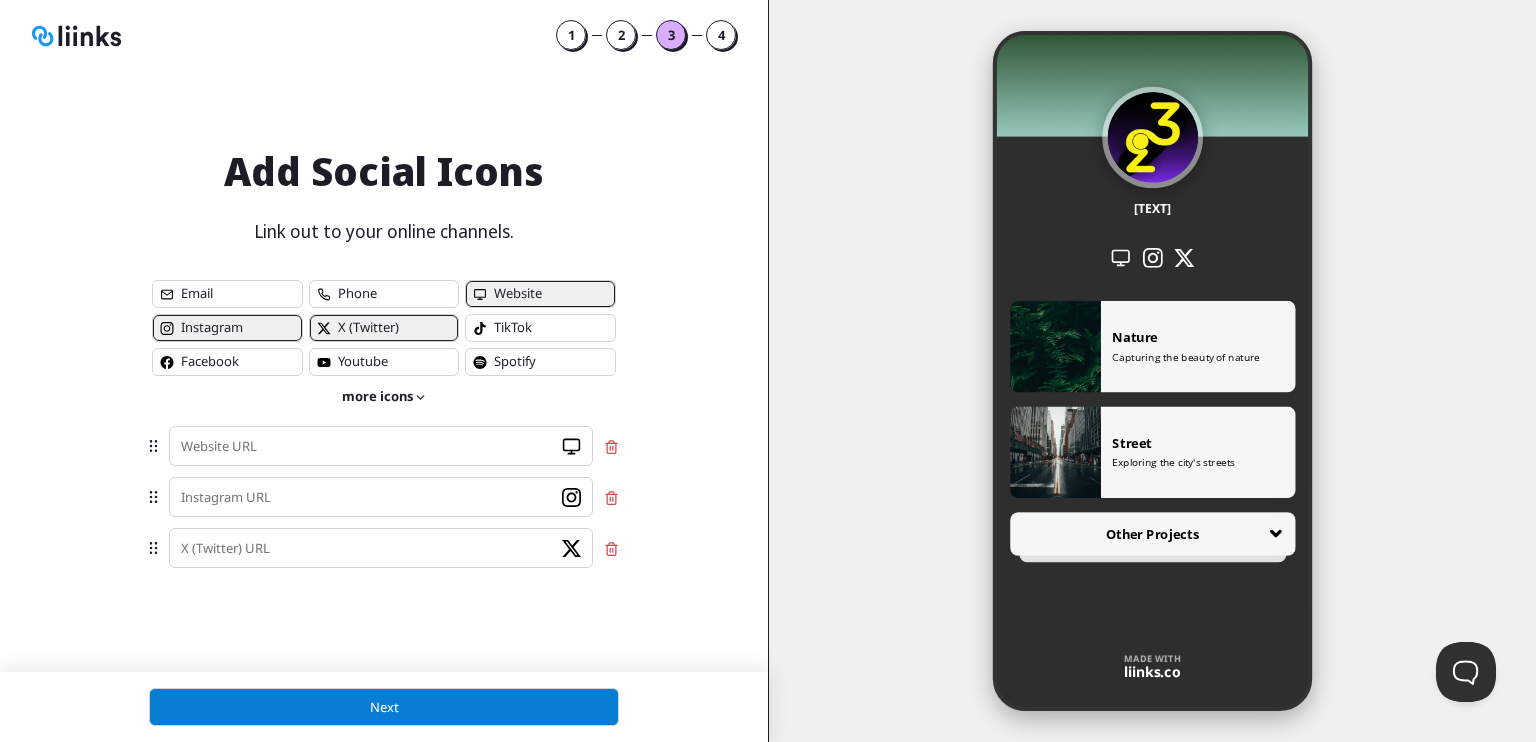 scroll, scrollTop: 10, scrollLeft: 10, axis: both 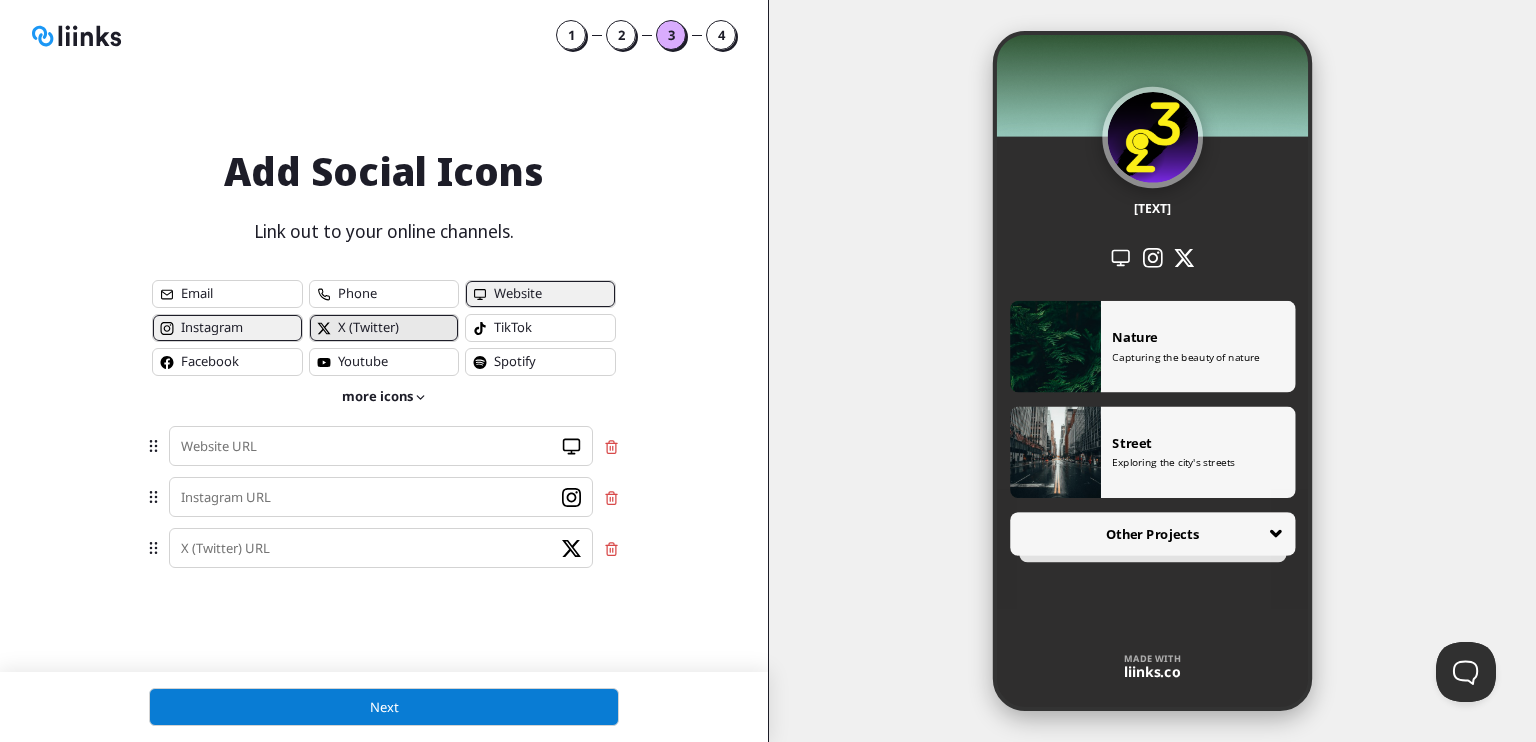 click on "X X (Twitter)" at bounding box center [384, 328] 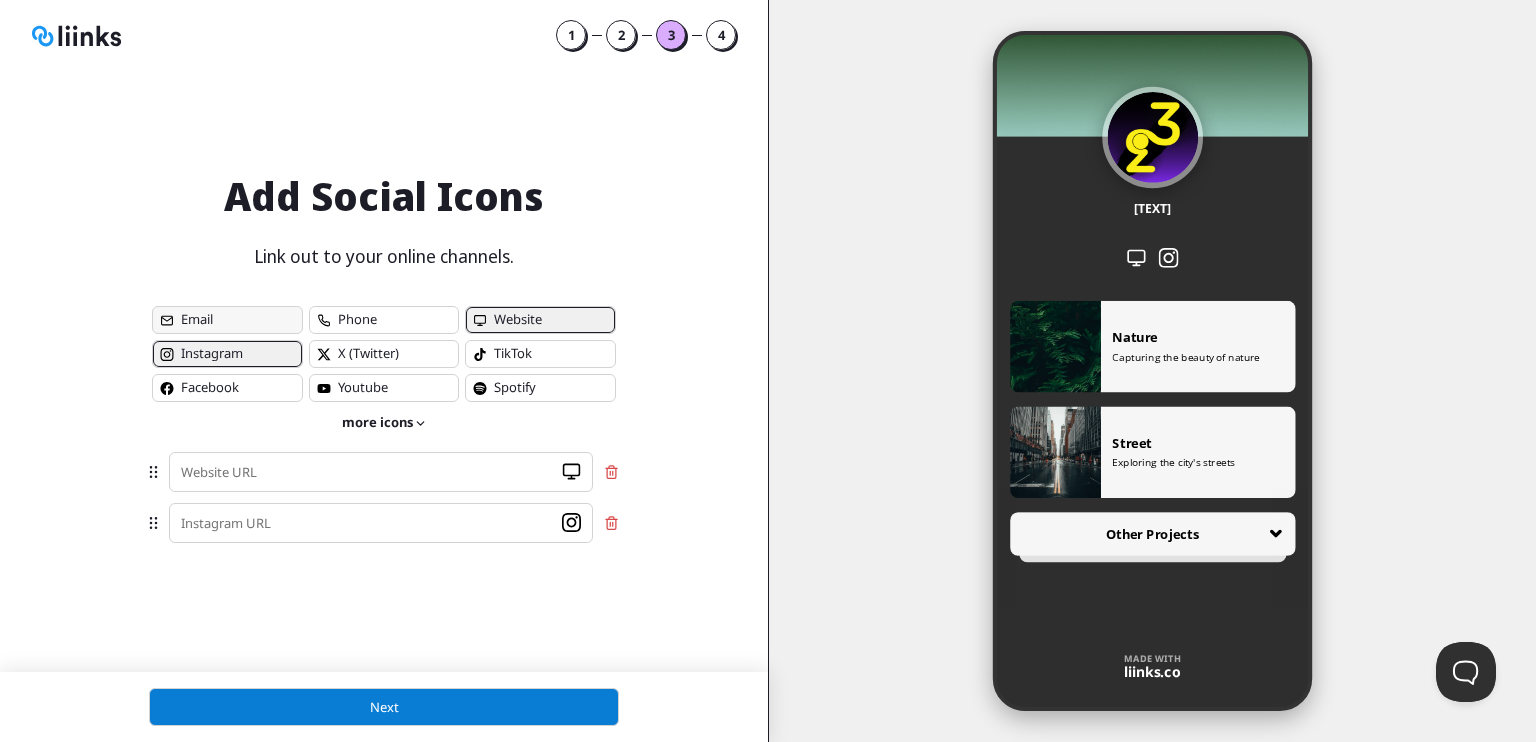 click on "Email" at bounding box center (227, 320) 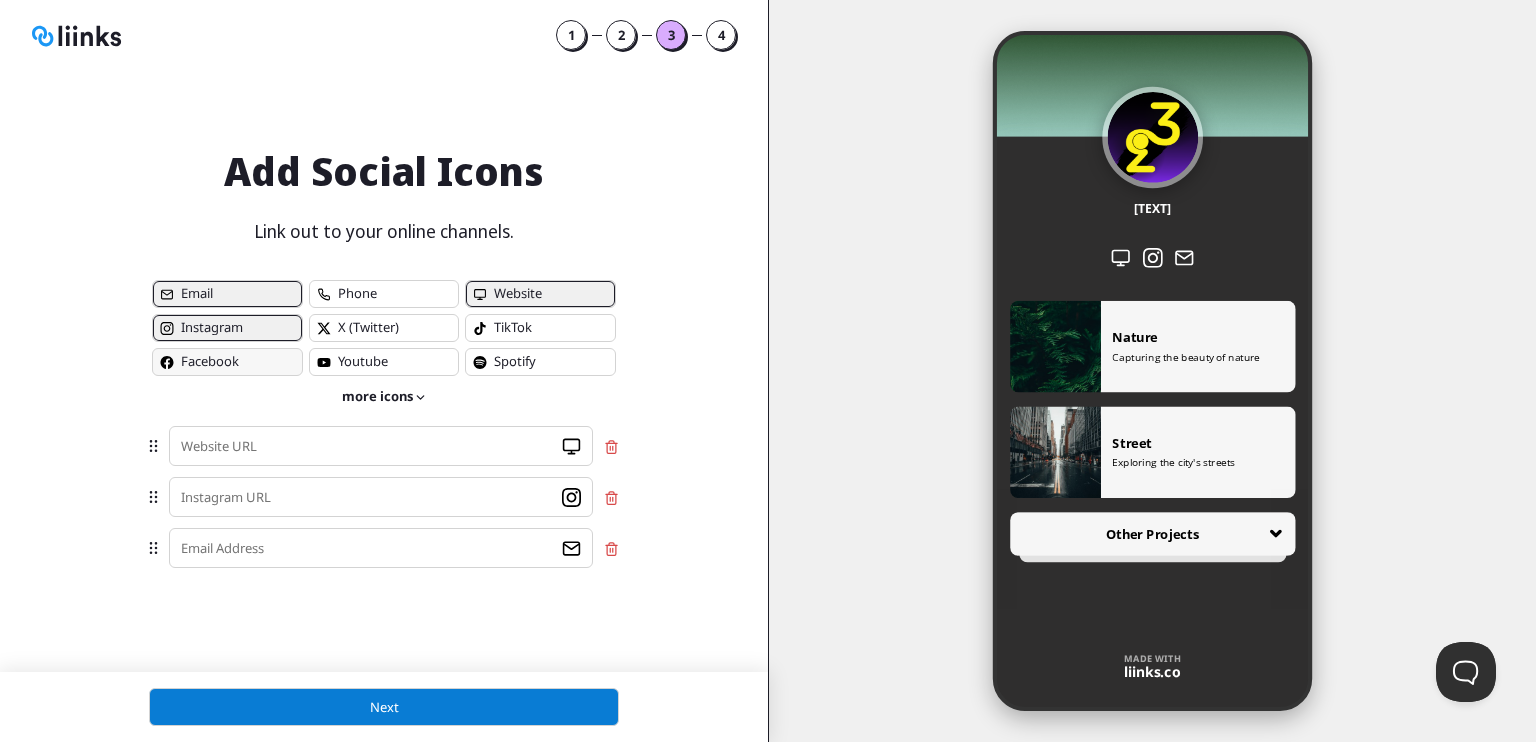 click on "Facebook icon Facebook" at bounding box center [227, 362] 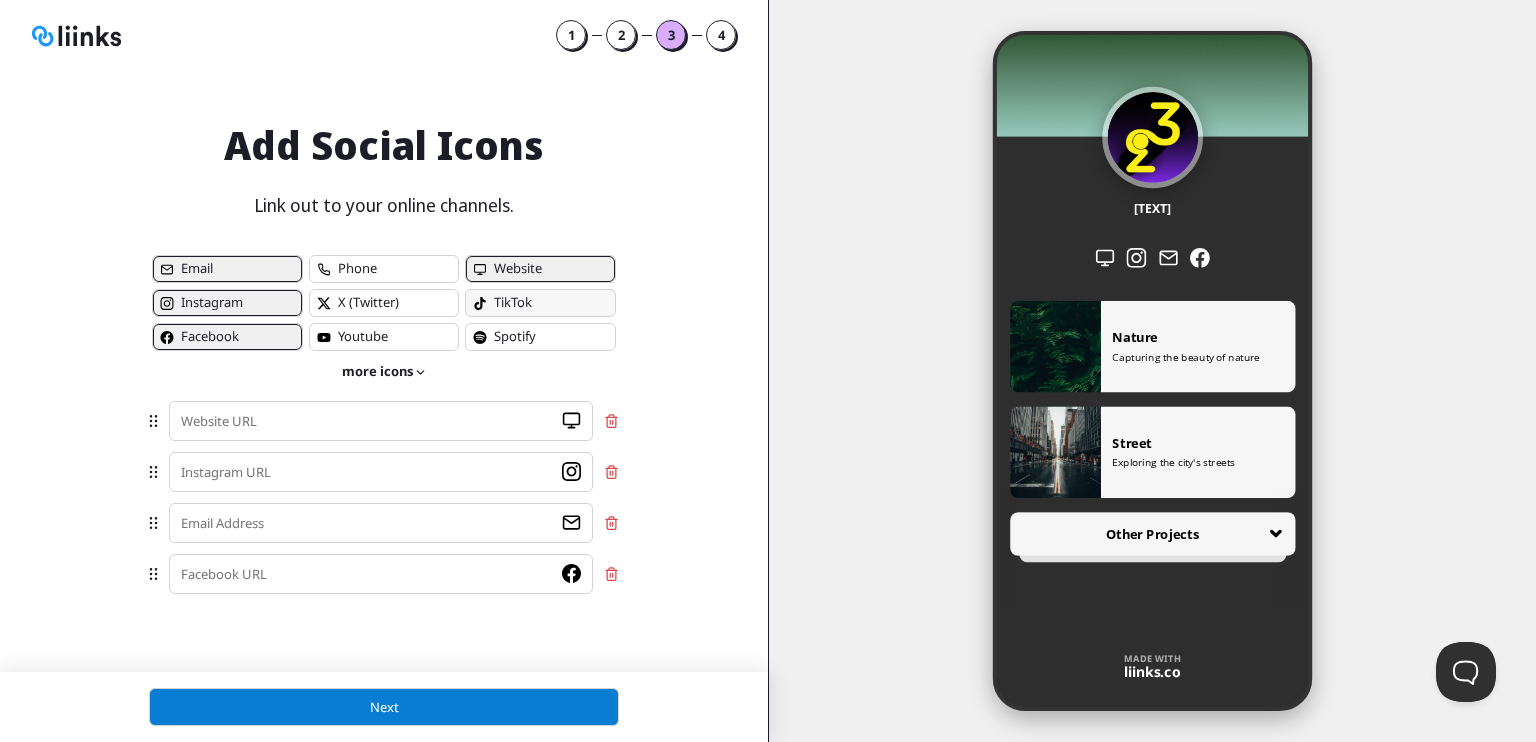 click on "Tik Tok icon TikTok" at bounding box center [540, 303] 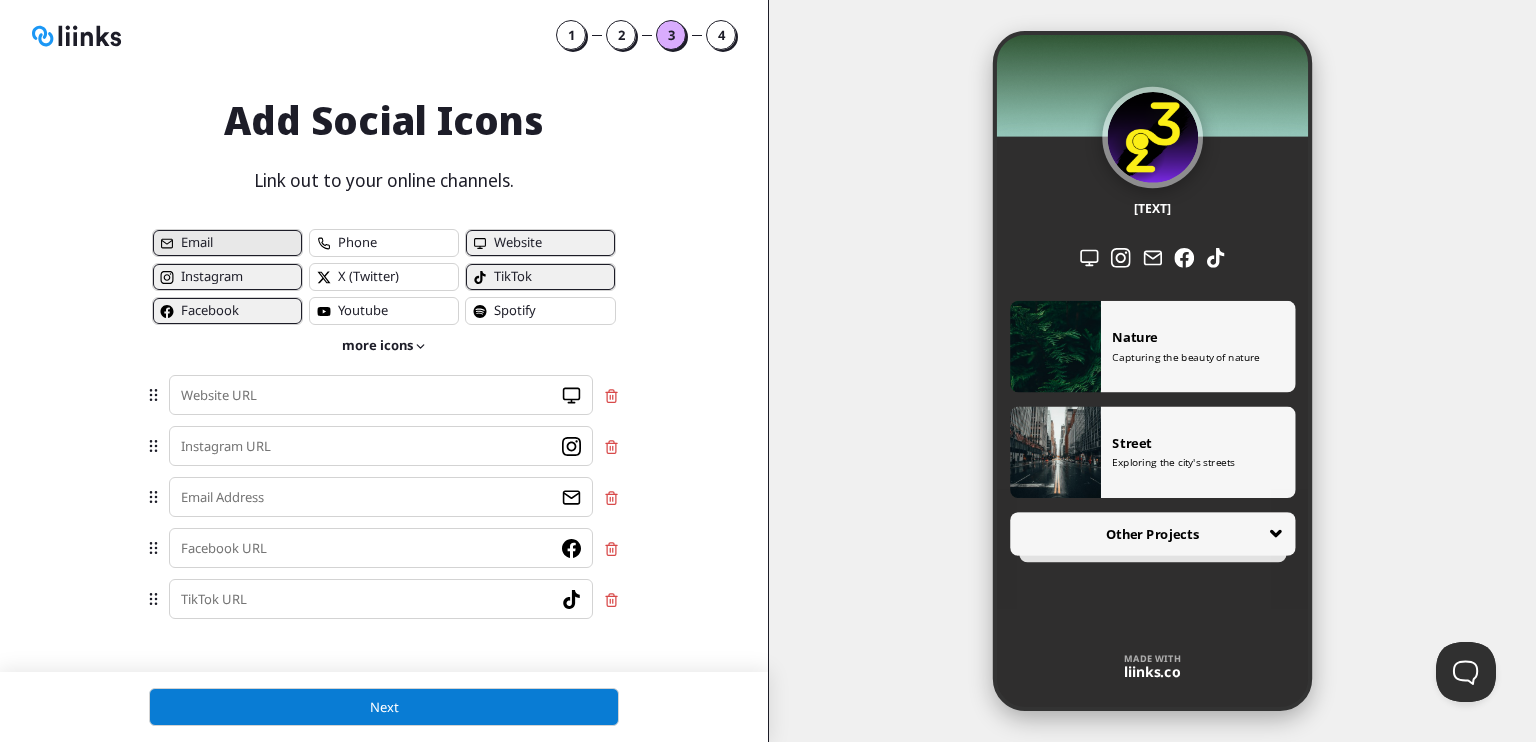click on "Email" at bounding box center [197, 242] 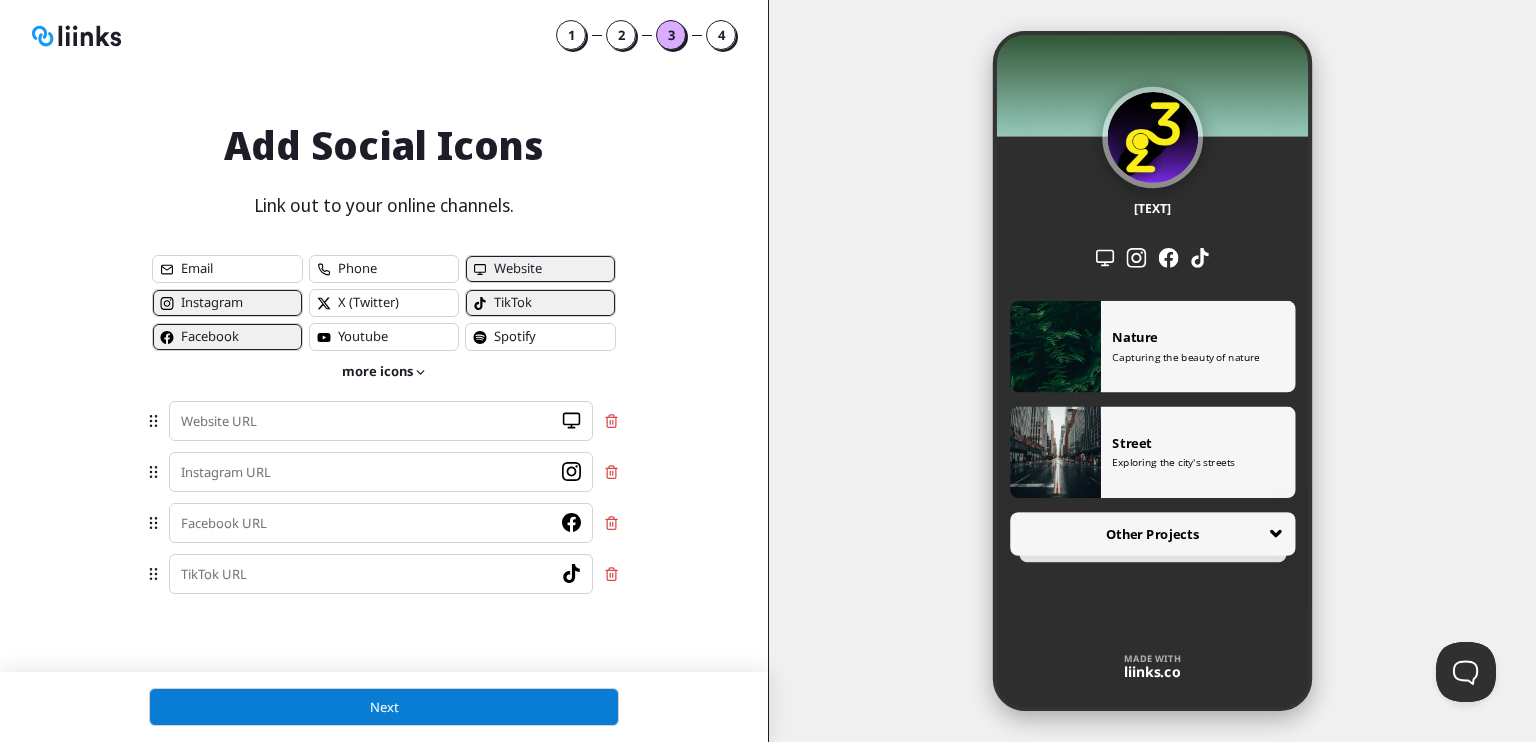 click on "Email Phone Website Instagram icon Instagram X X (Twitter) Tik Tok icon TikTok Facebook icon Facebook YouTube icon Youtube Spotify icon Spotify more icons" at bounding box center (384, 315) 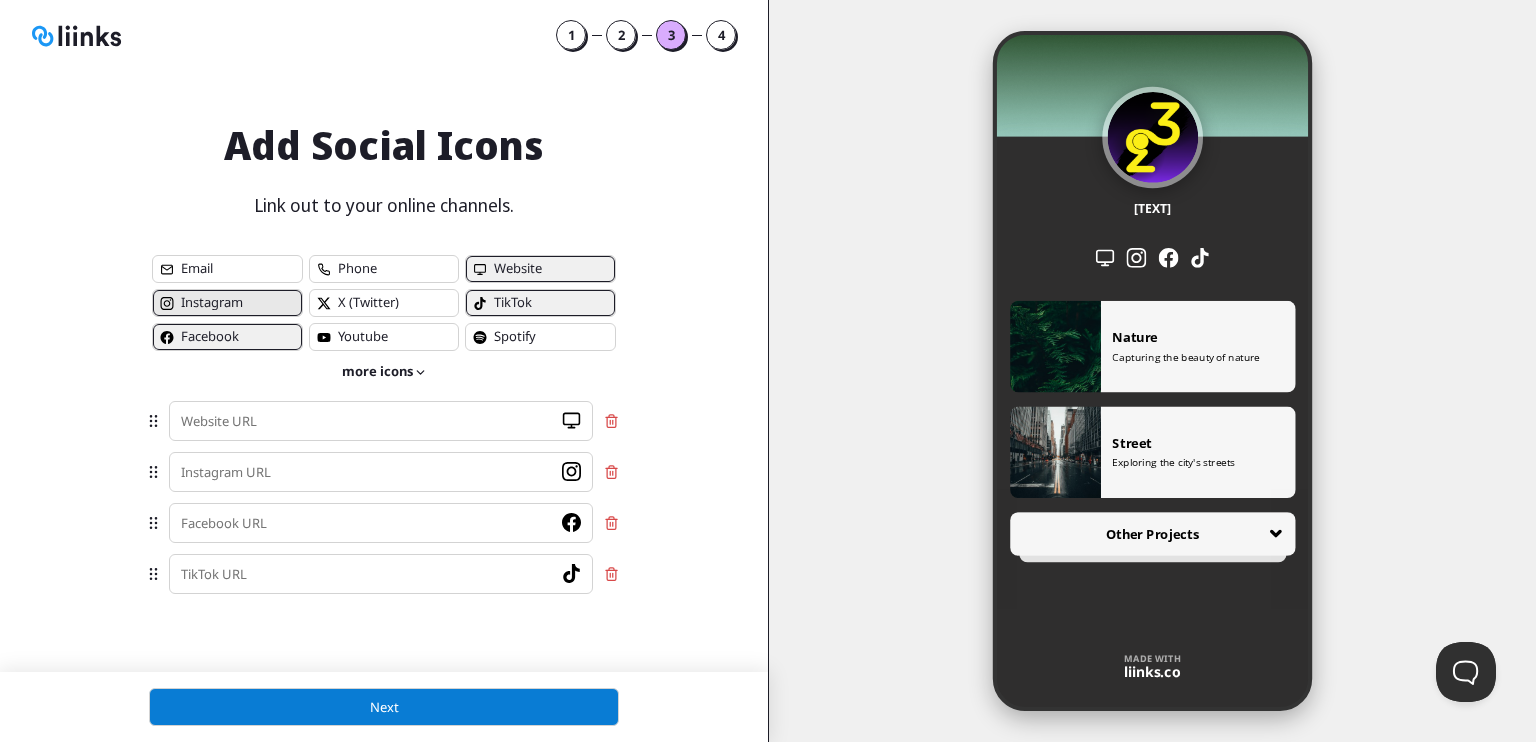 click on "Instagram icon Instagram" at bounding box center [227, 303] 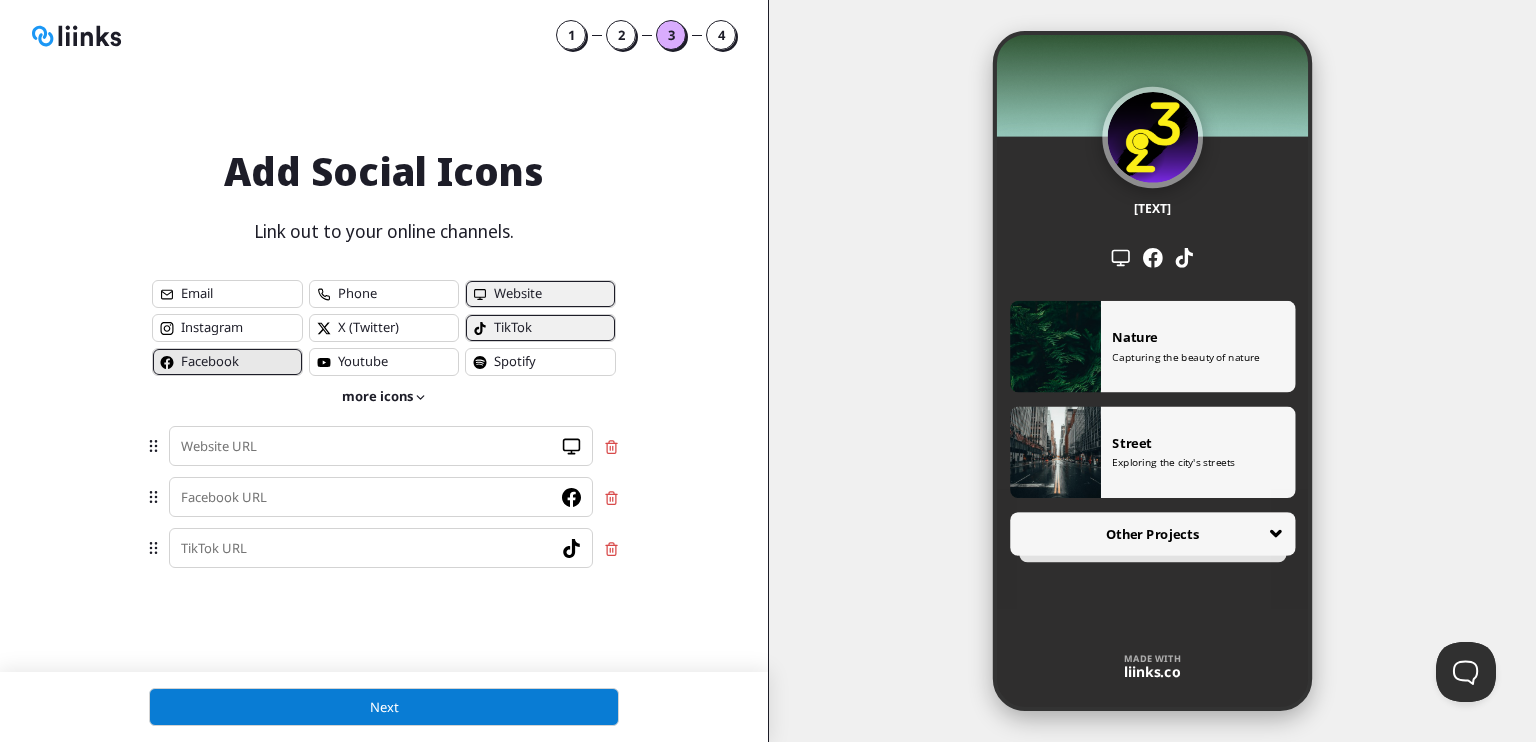 click on "Facebook icon Facebook" at bounding box center (540, 294) 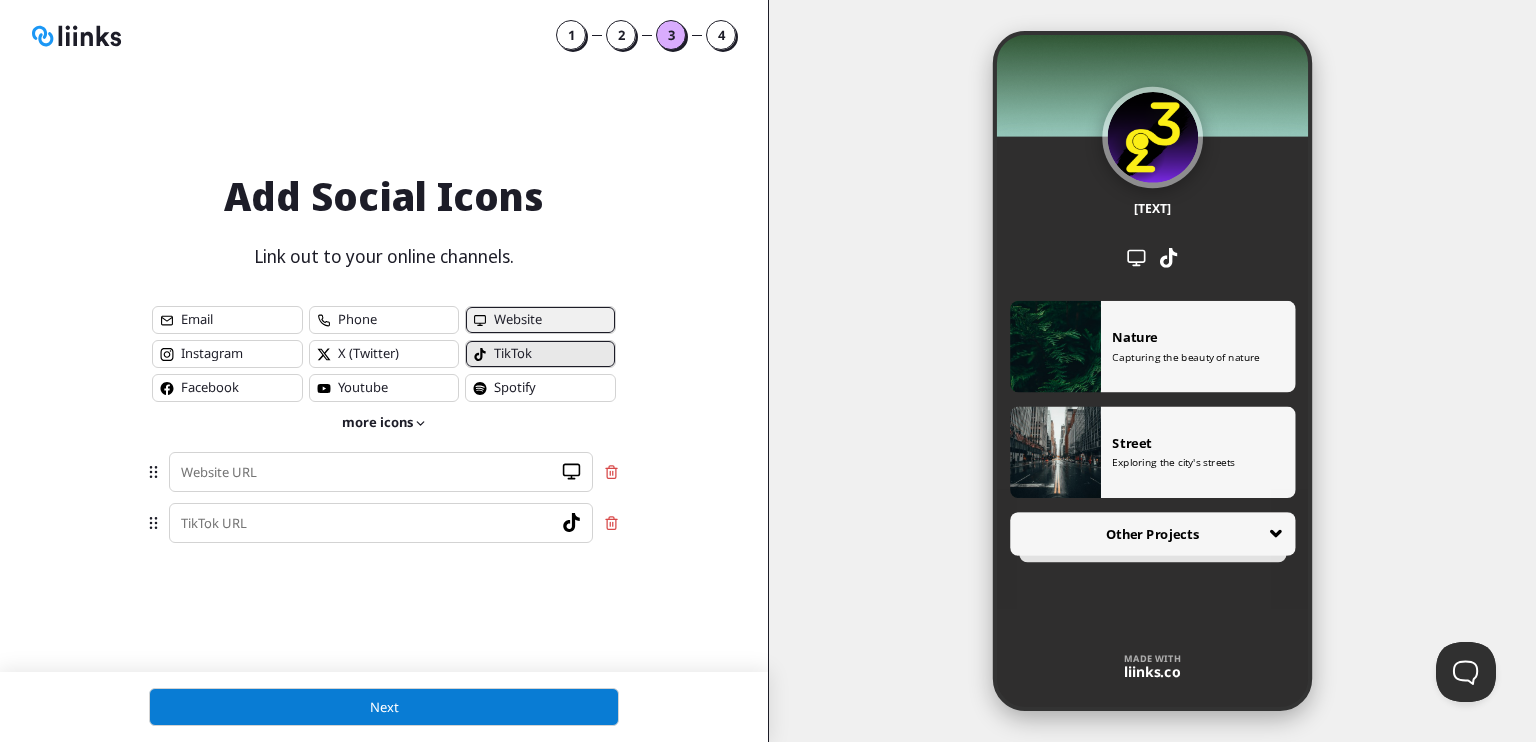 click on "Tik Tok icon TikTok" at bounding box center [540, 320] 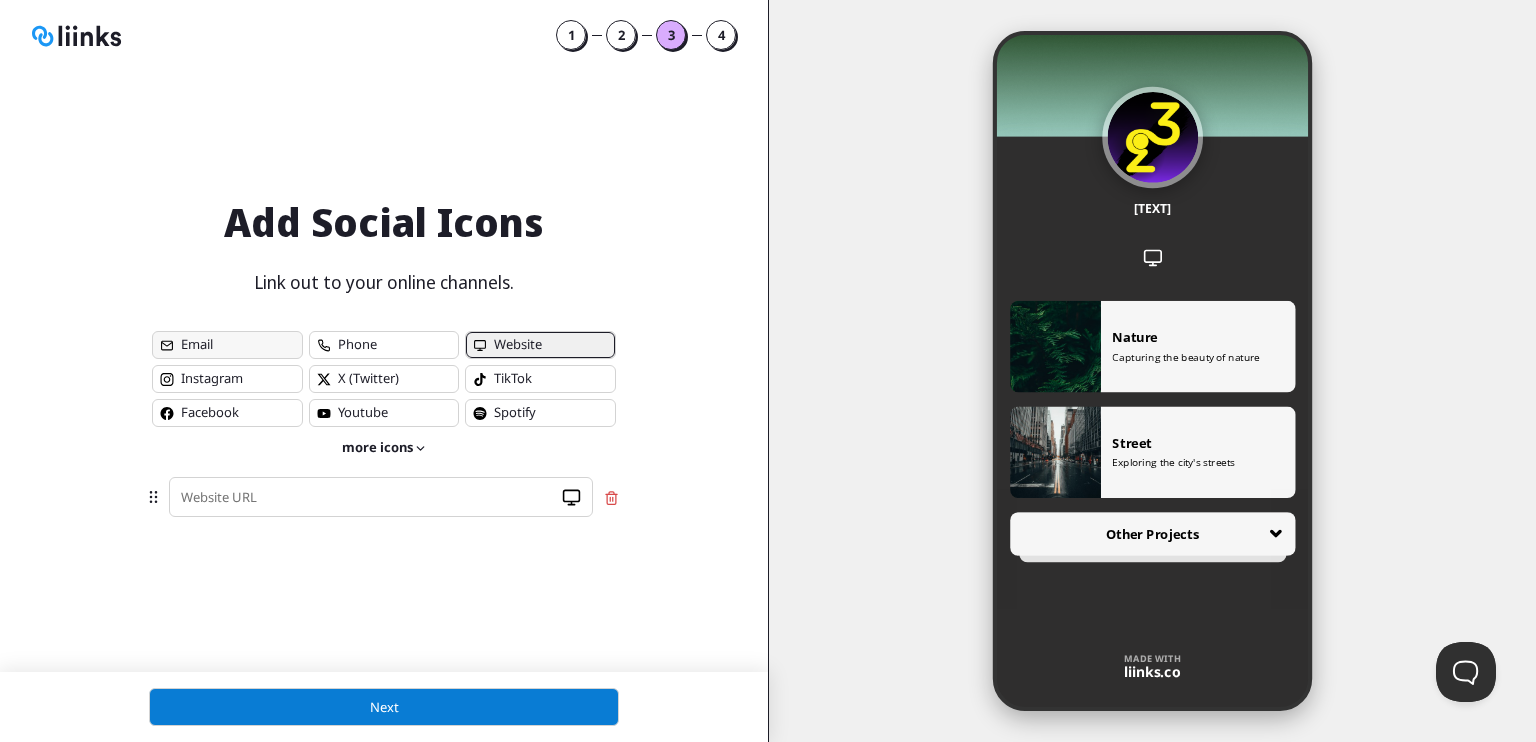 click on "Email" at bounding box center (227, 345) 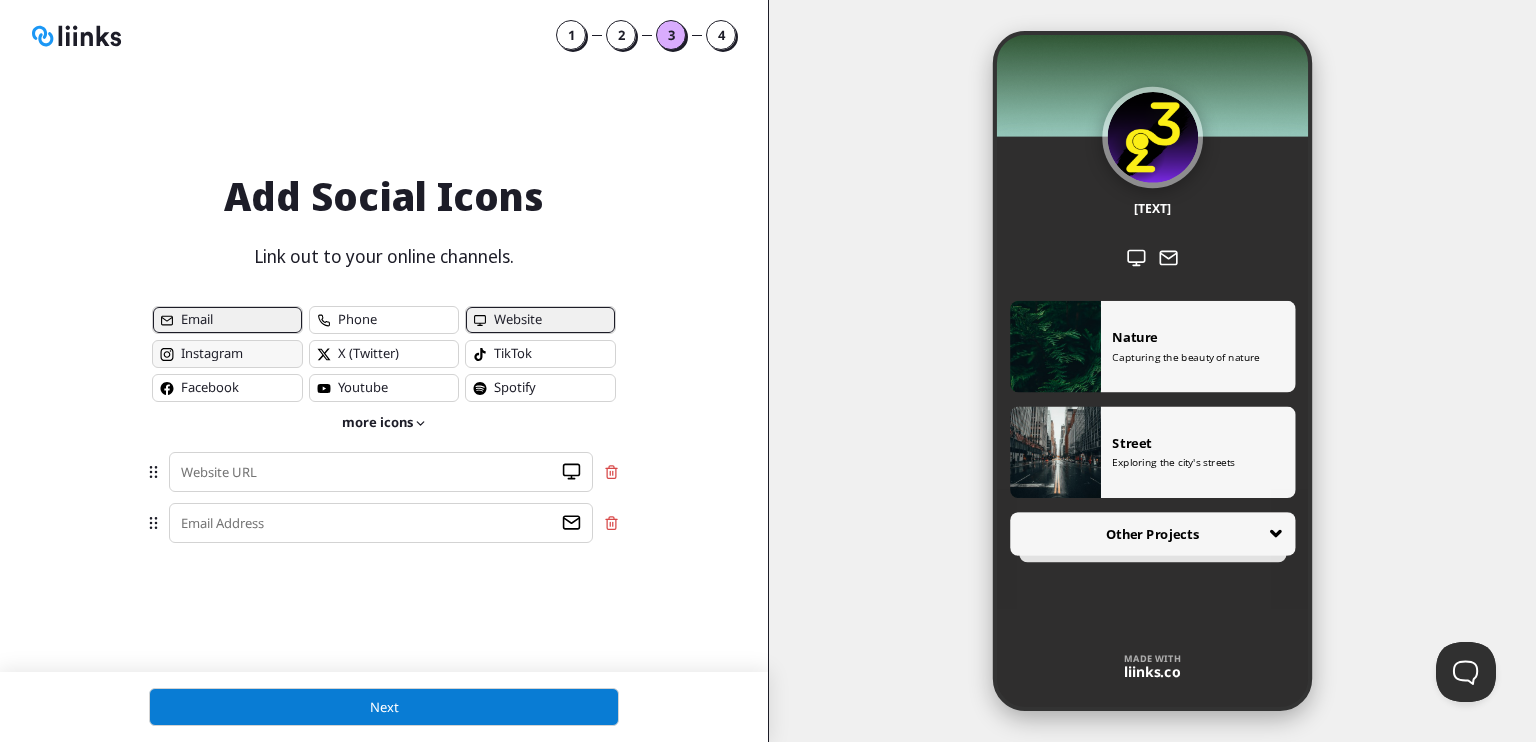 click on "Instagram icon Instagram" at bounding box center [227, 320] 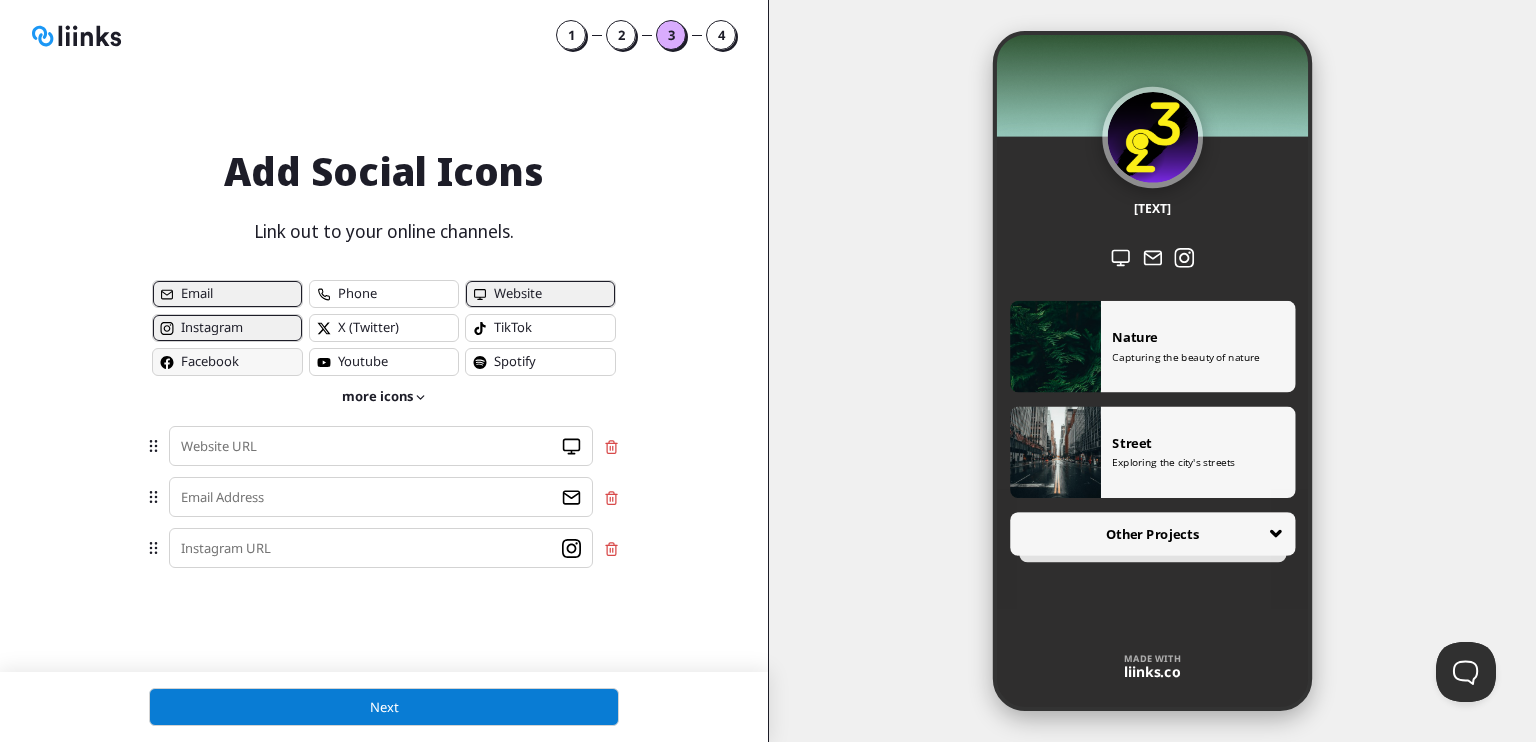 click on "Facebook icon Facebook" at bounding box center [227, 294] 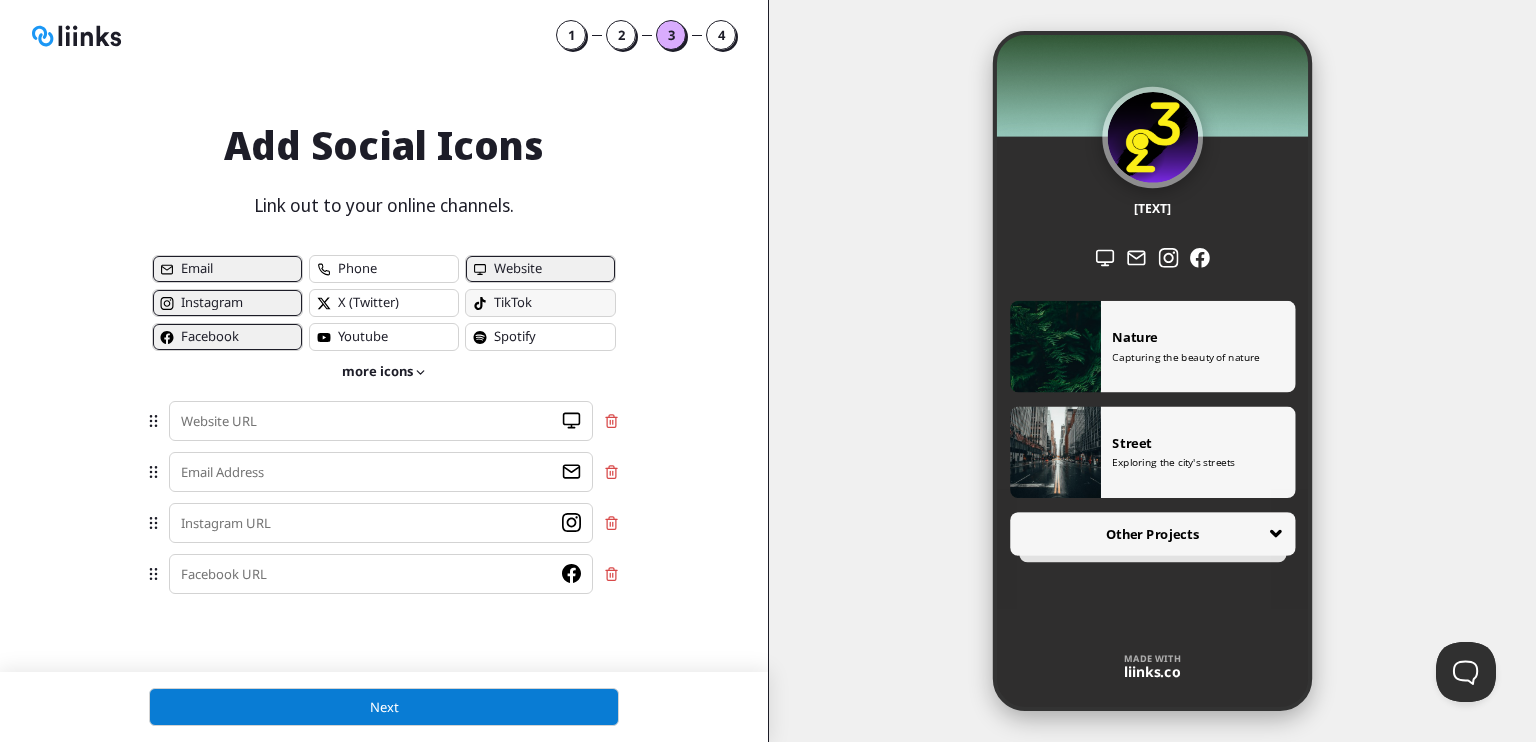 click on "Tik Tok icon TikTok" at bounding box center (227, 269) 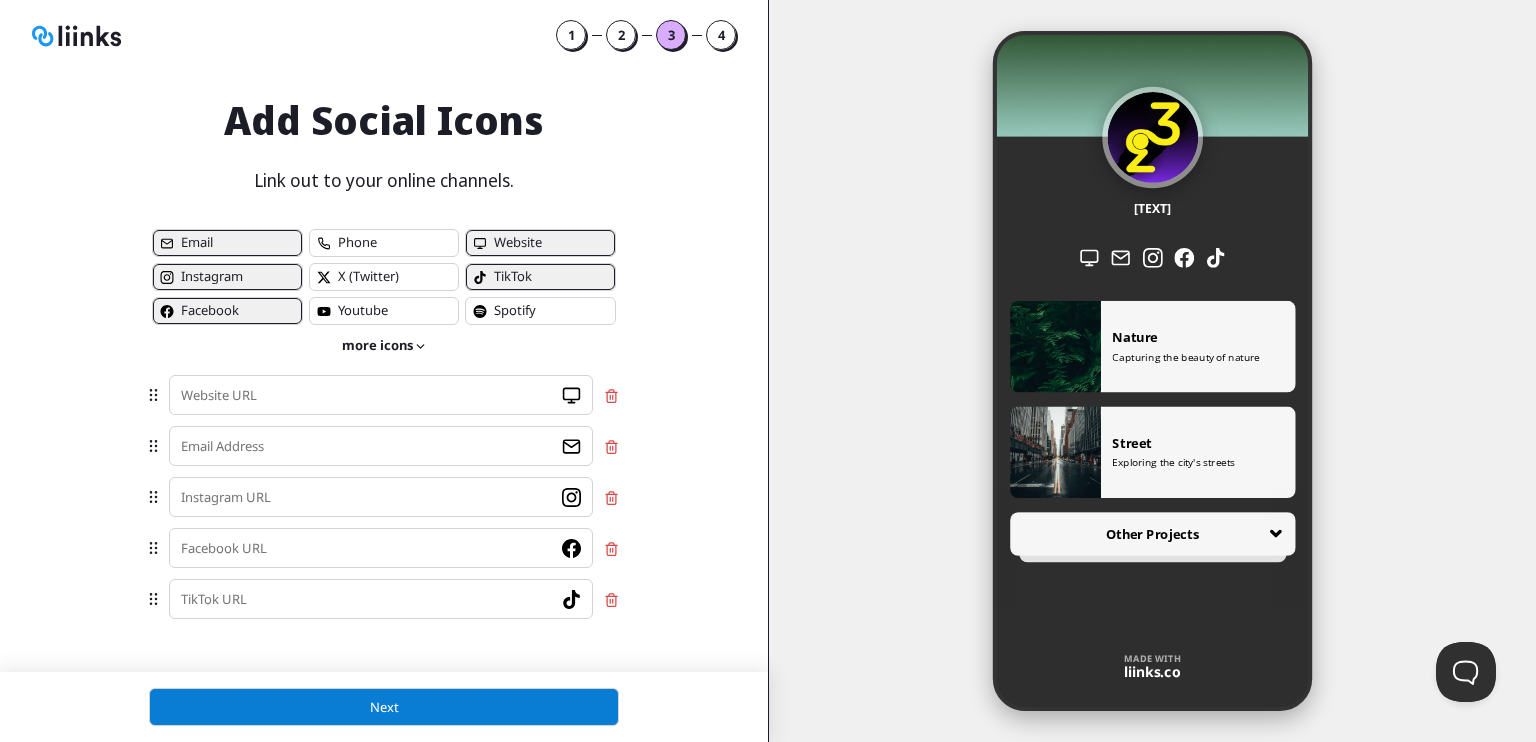 click on "more icons" at bounding box center (384, 345) 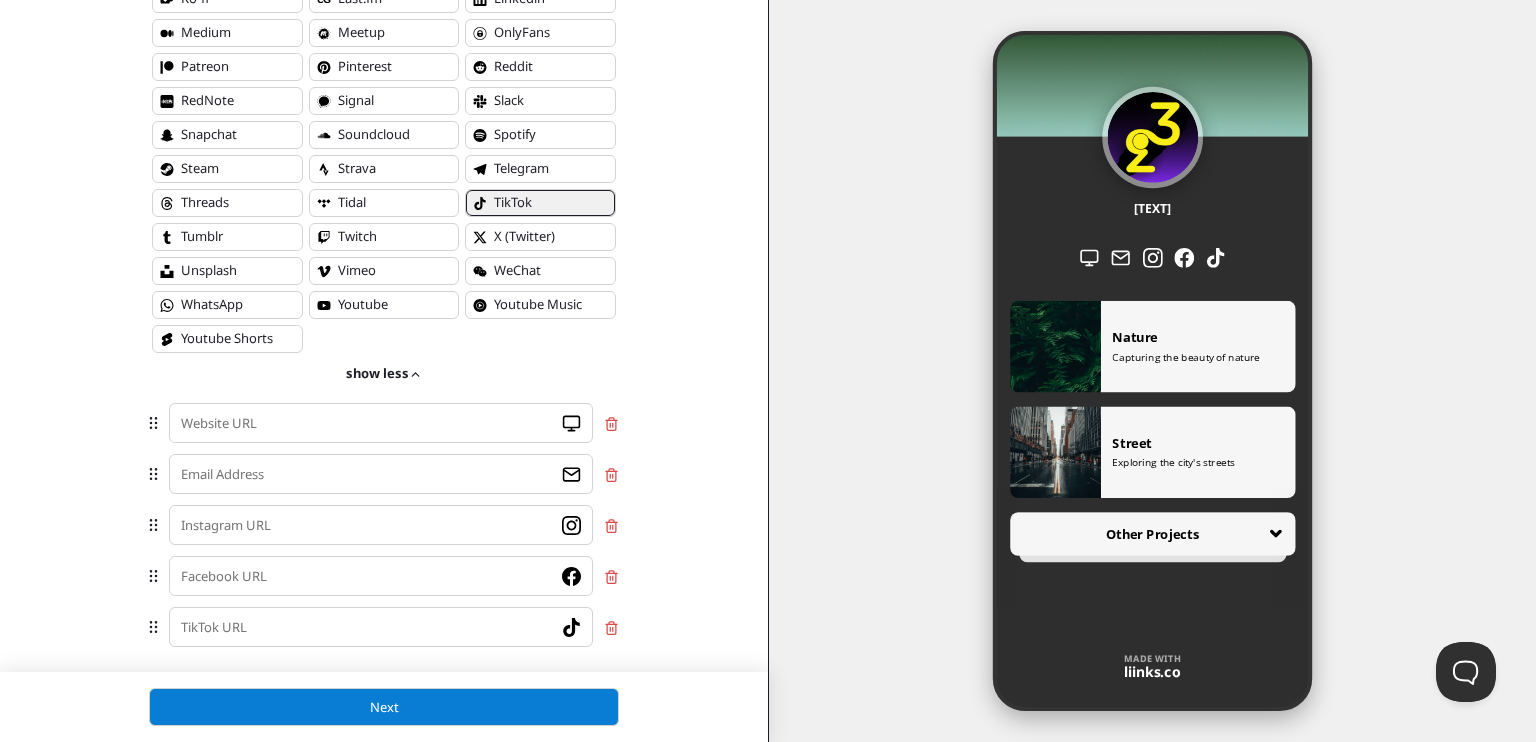 scroll, scrollTop: 483, scrollLeft: 0, axis: vertical 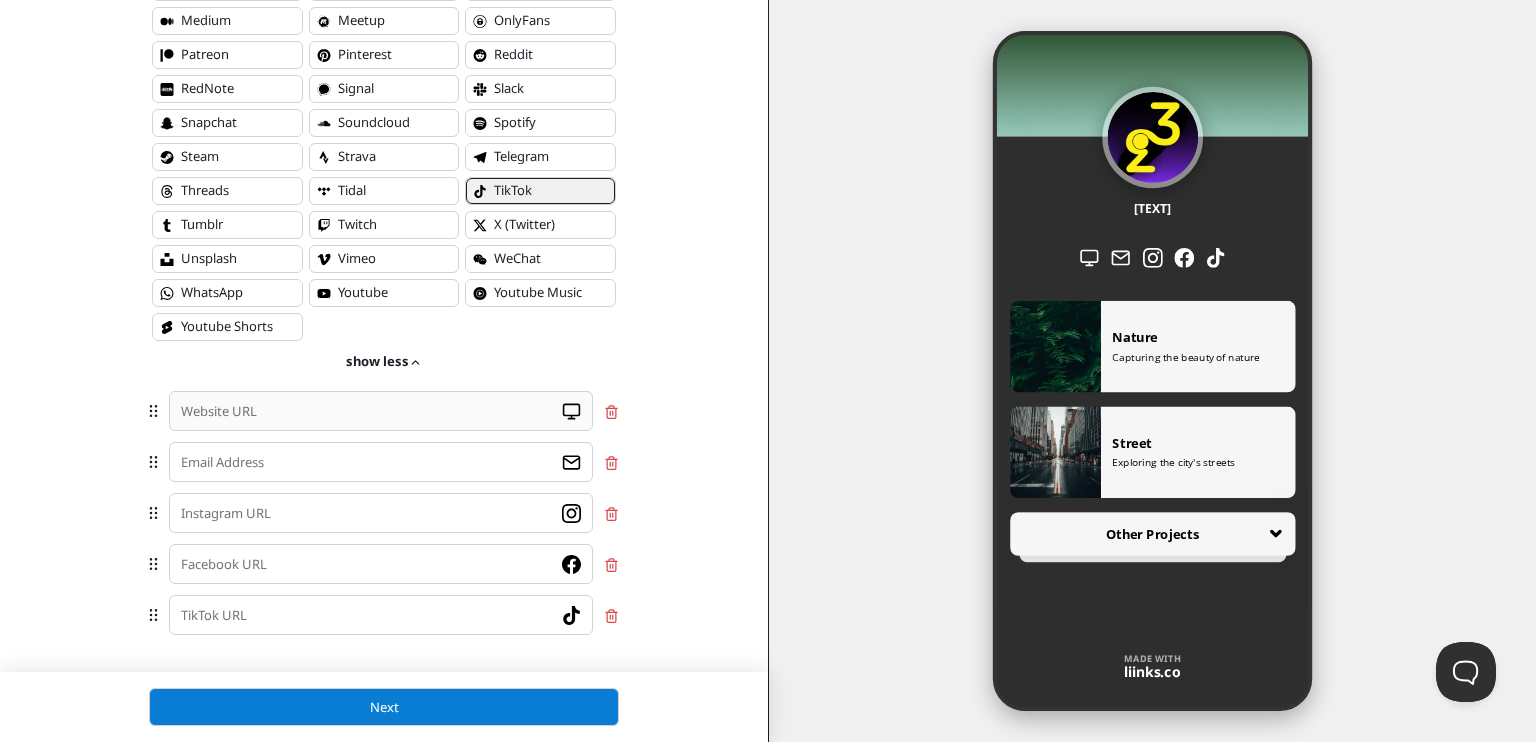 click at bounding box center (381, 411) 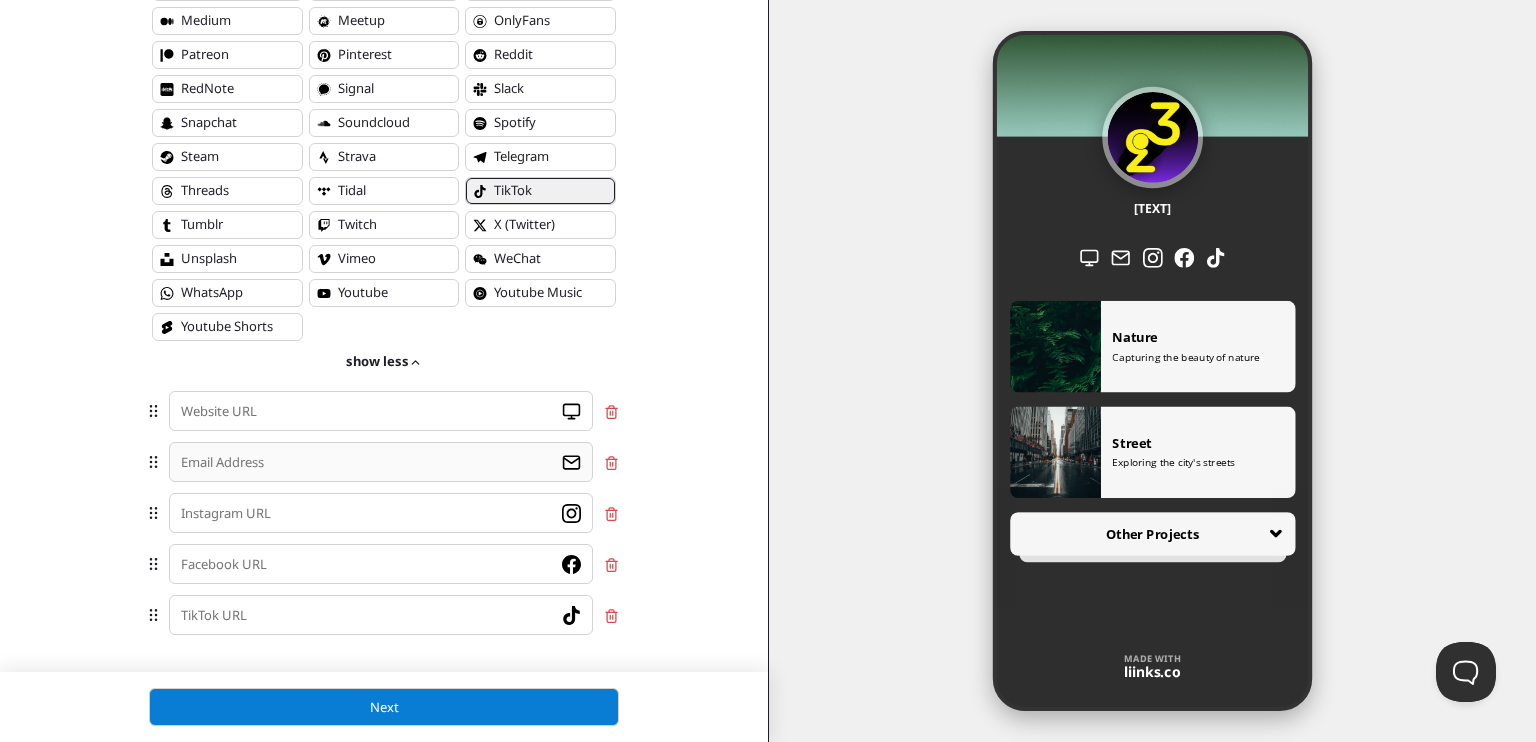 paste on "https://[TEXT].com/" 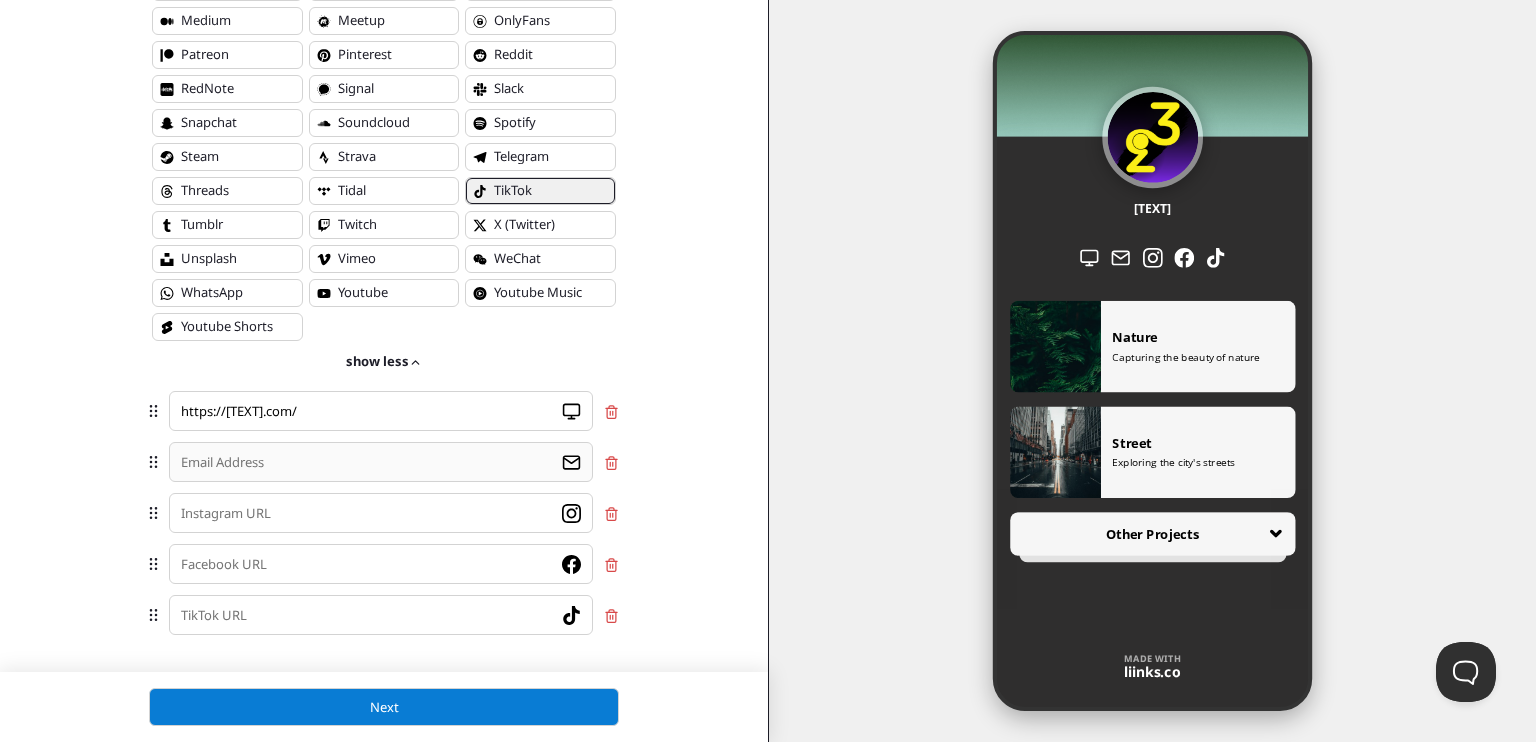 type on "https://[TEXT].com/" 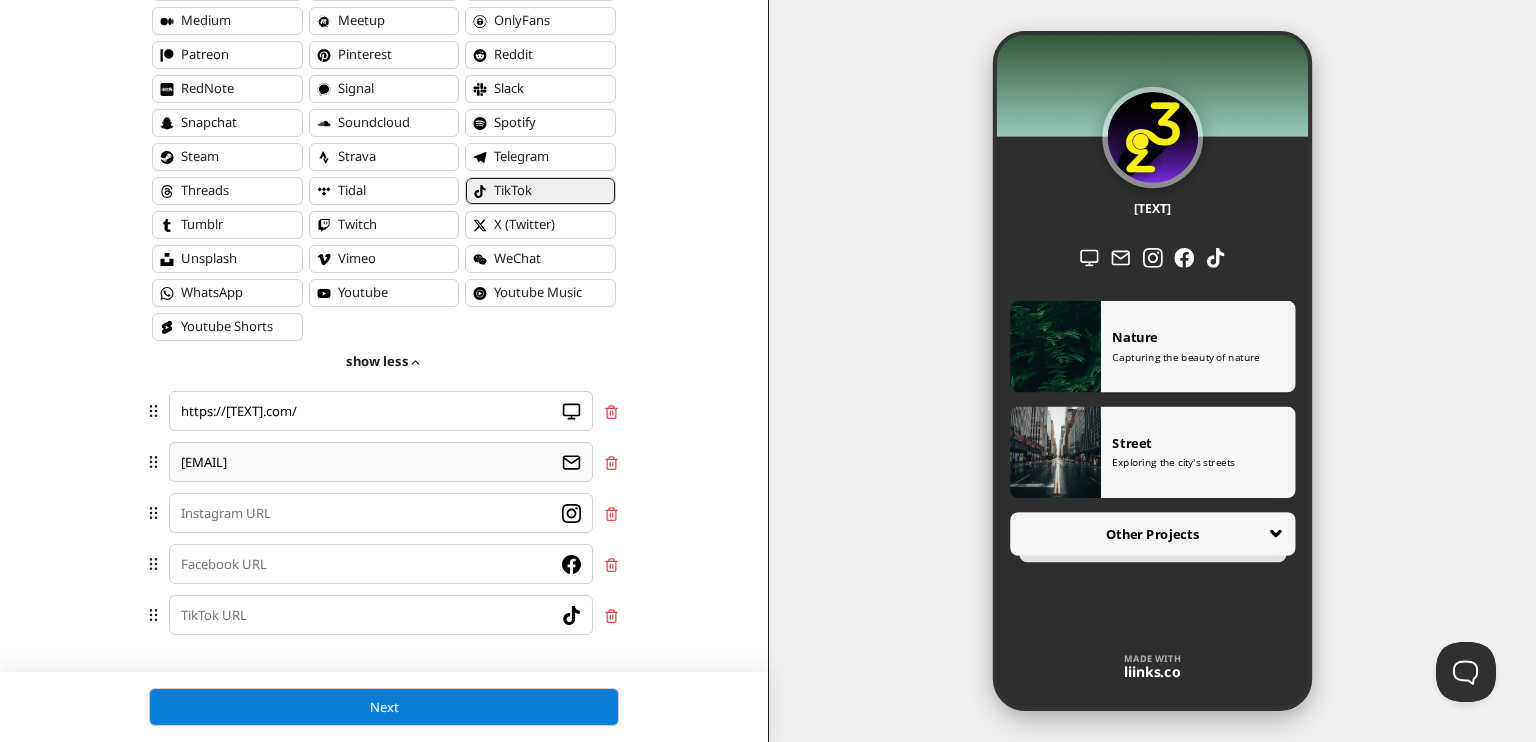 type on "[EMAIL]" 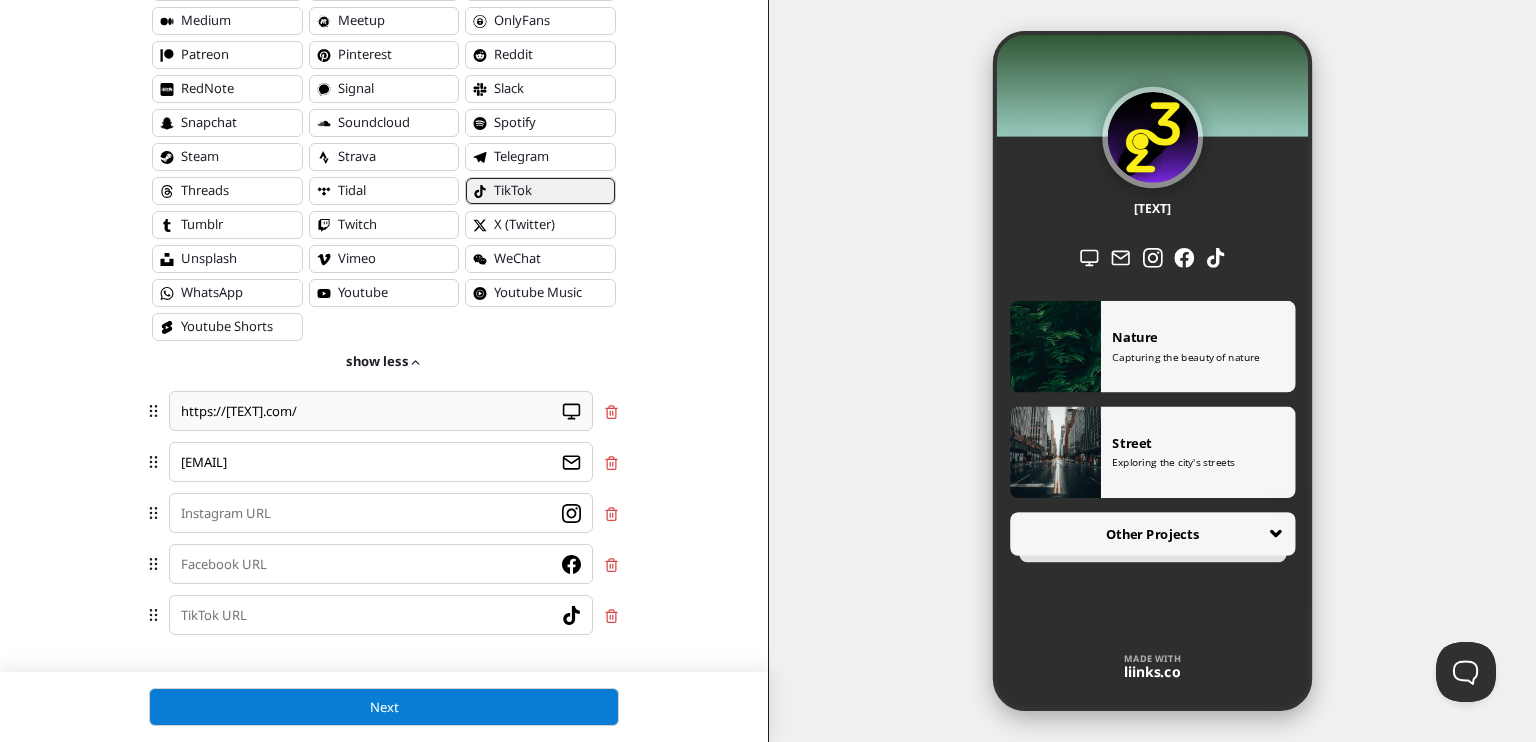 paste on "https://www.instagram.com/[TEXT]" 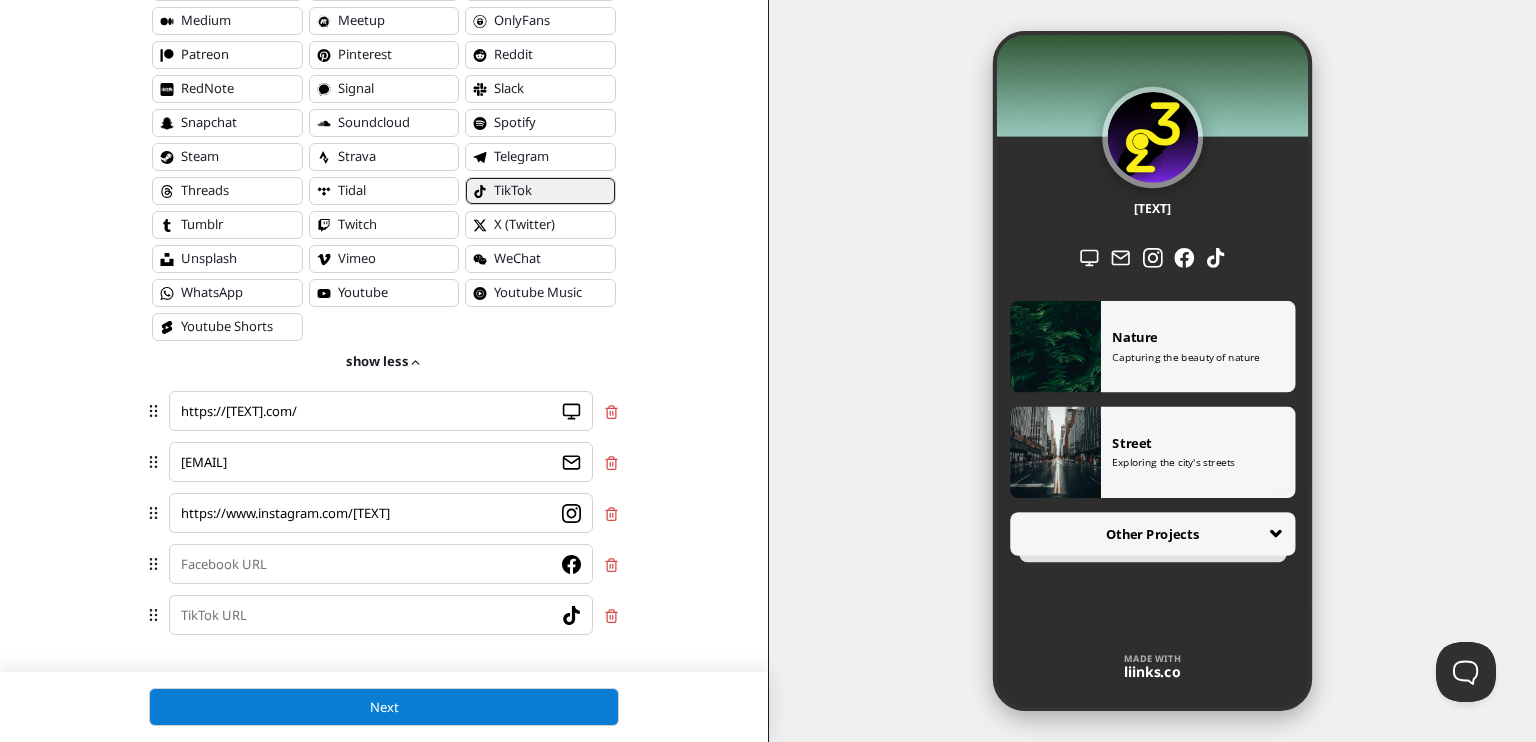 type on "https://www.instagram.com/[TEXT]" 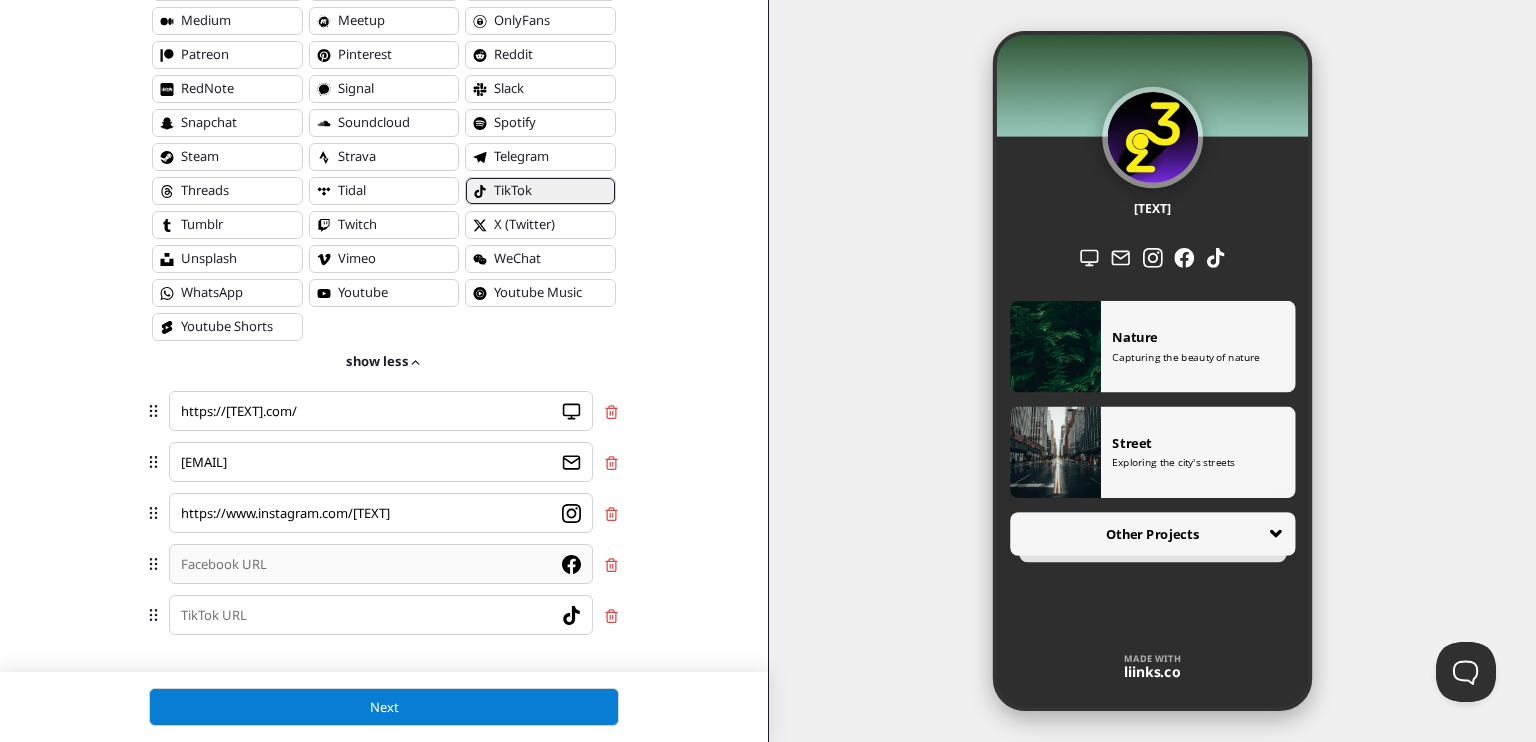 click at bounding box center [381, 411] 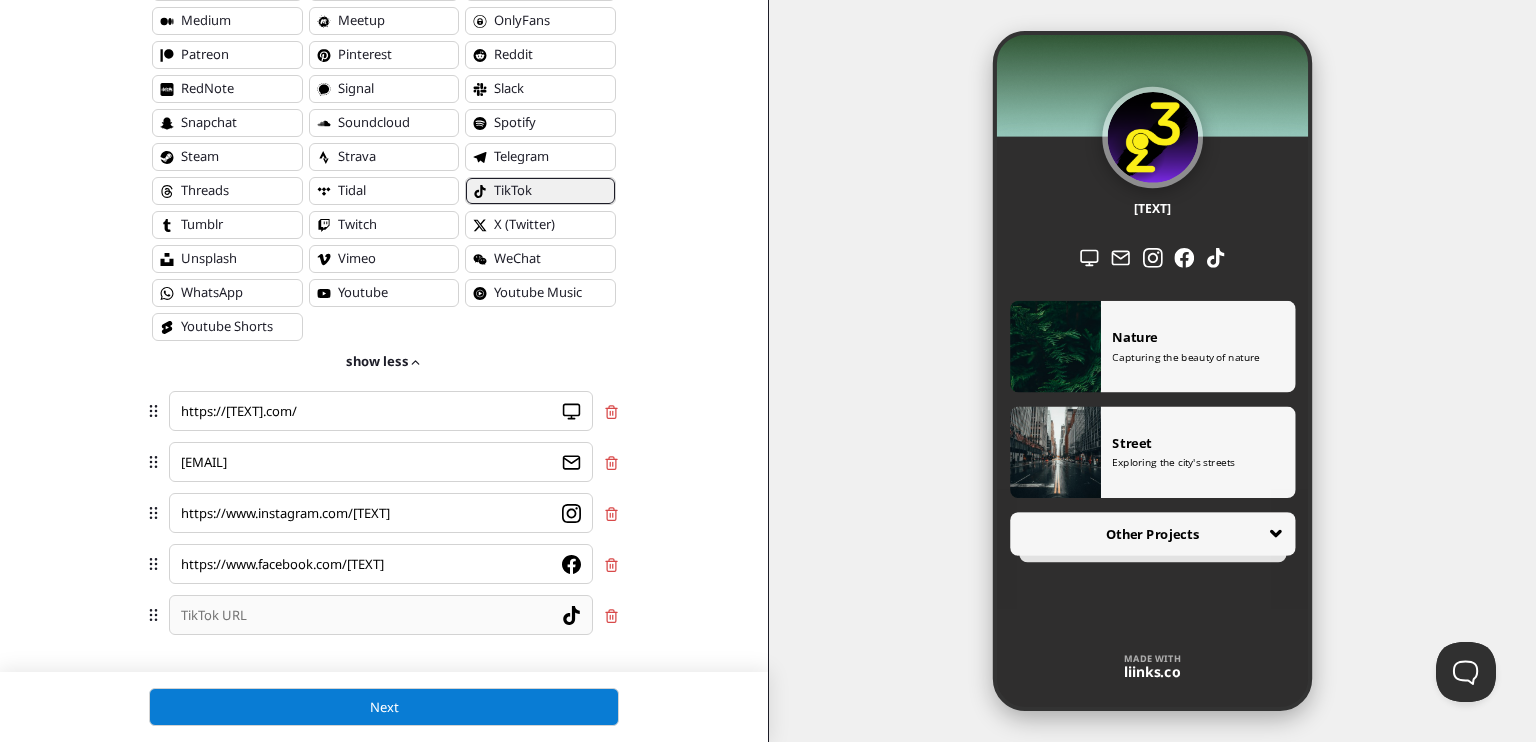 type on "https://www.facebook.com/[TEXT]" 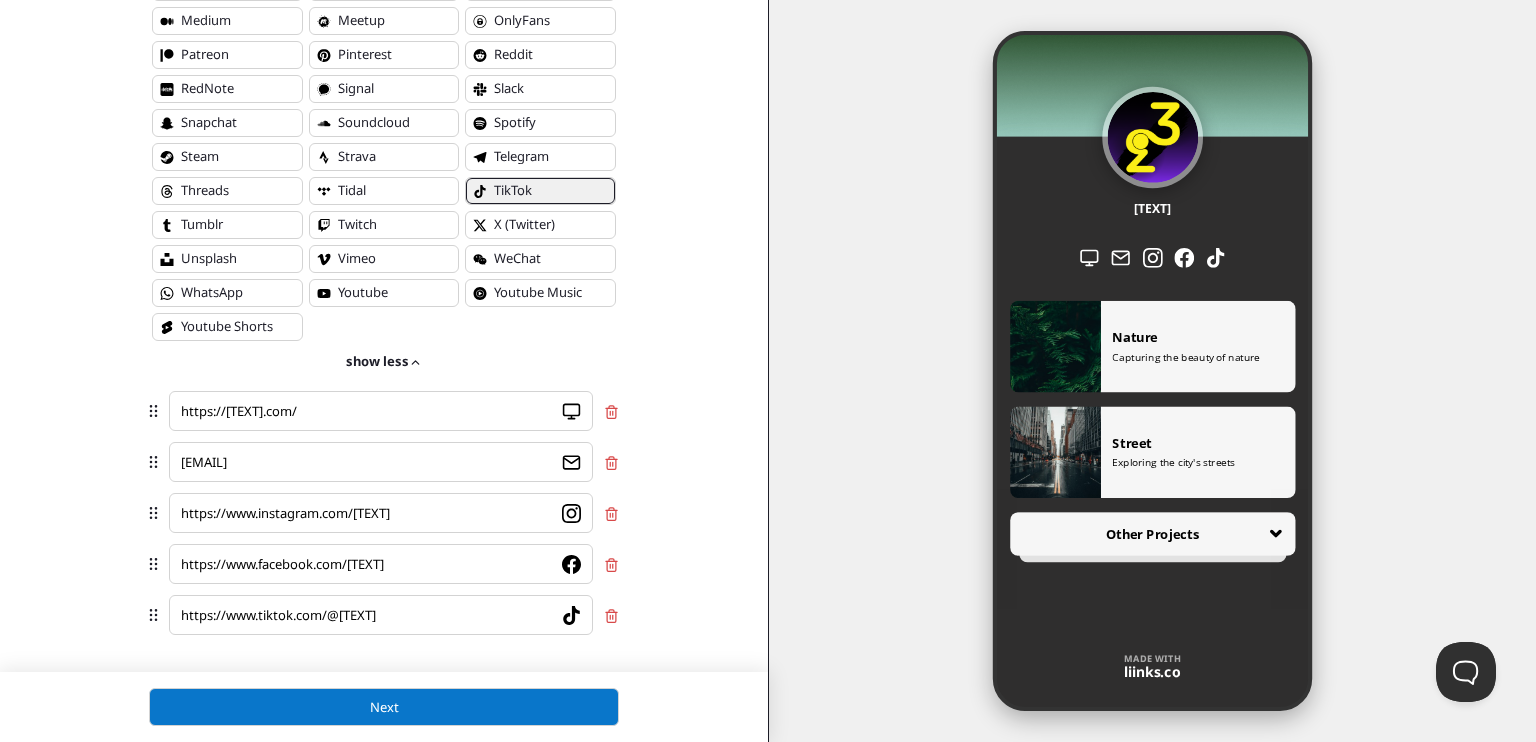 type on "https://www.tiktok.com/@[TEXT]" 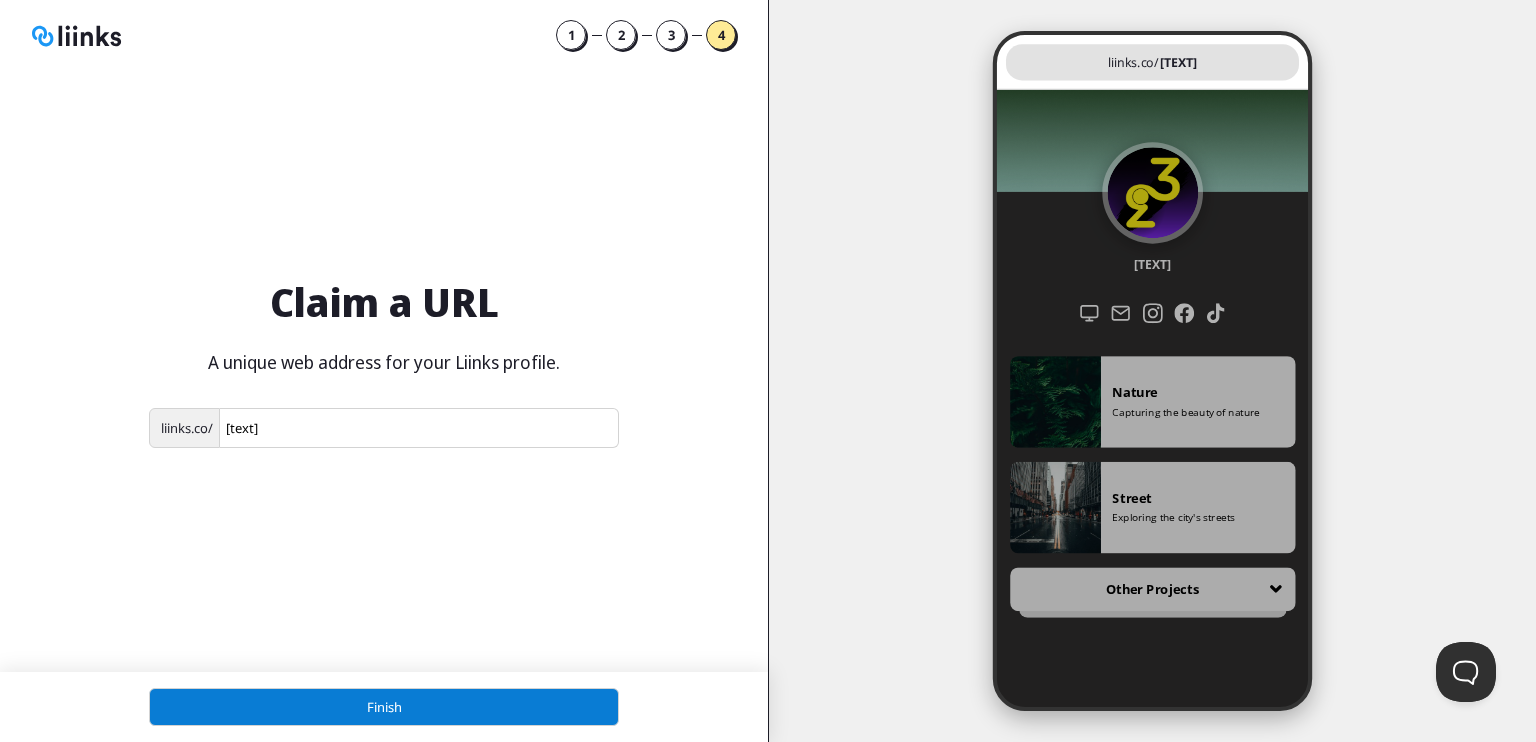 scroll, scrollTop: 10, scrollLeft: 10, axis: both 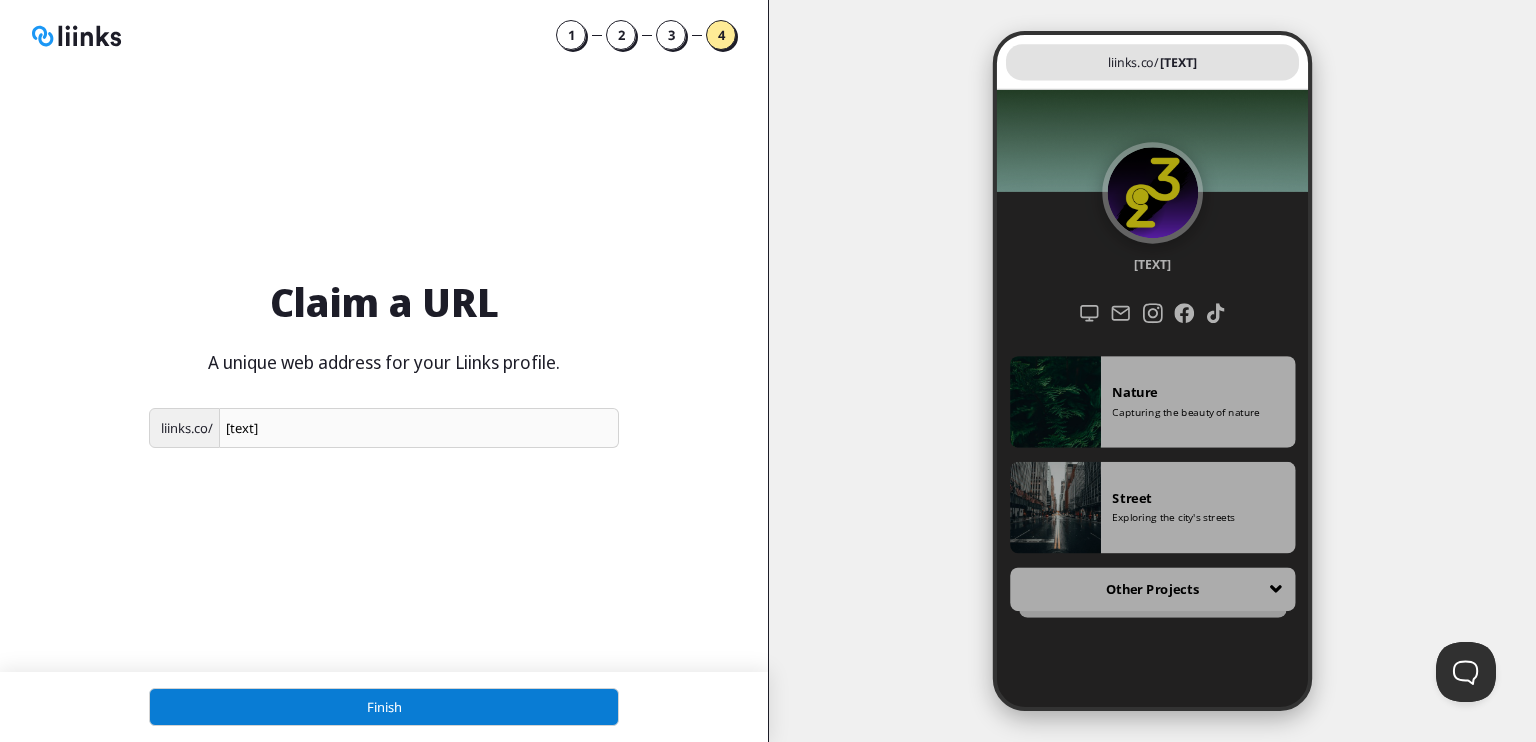 click on "[TEXT]" at bounding box center [419, 428] 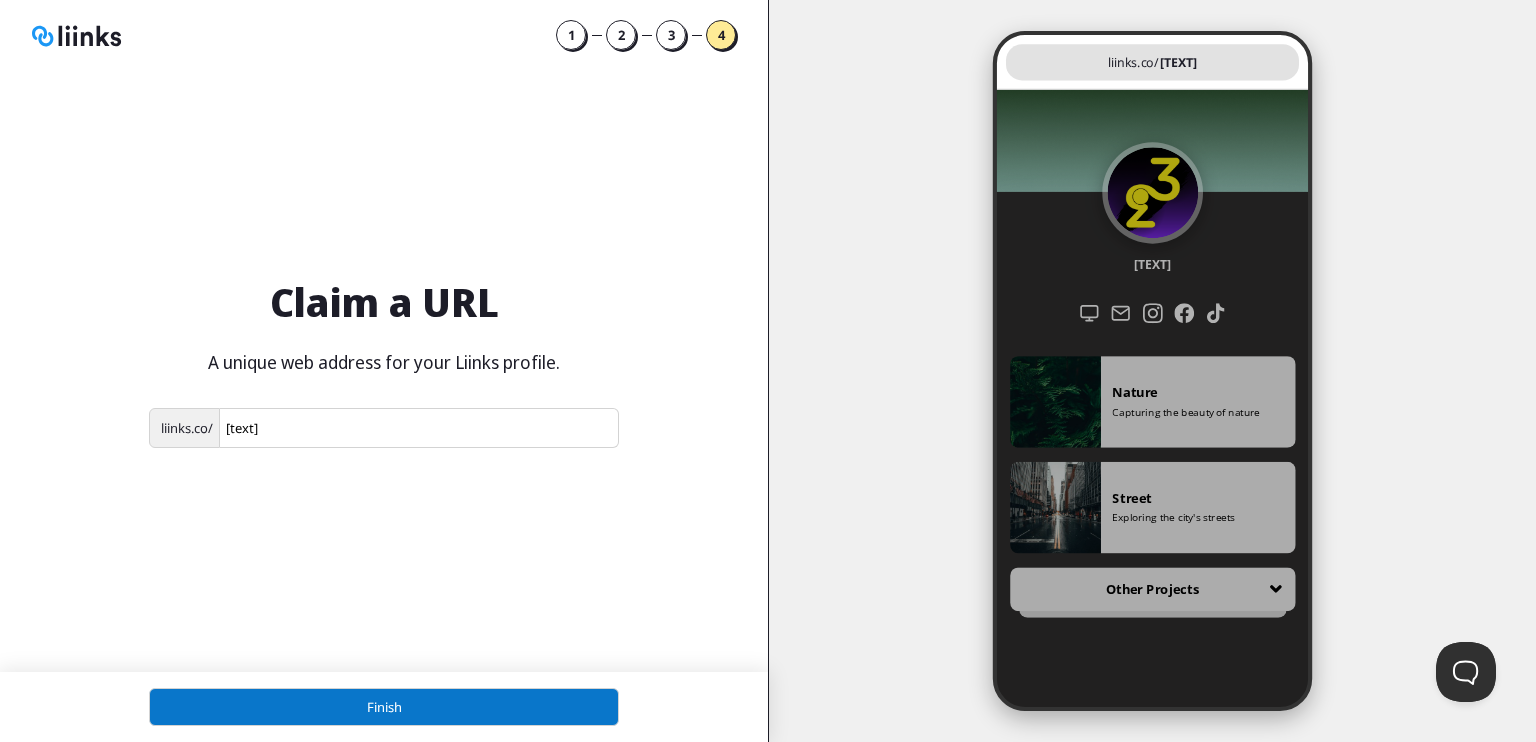 type on "[TEXT]" 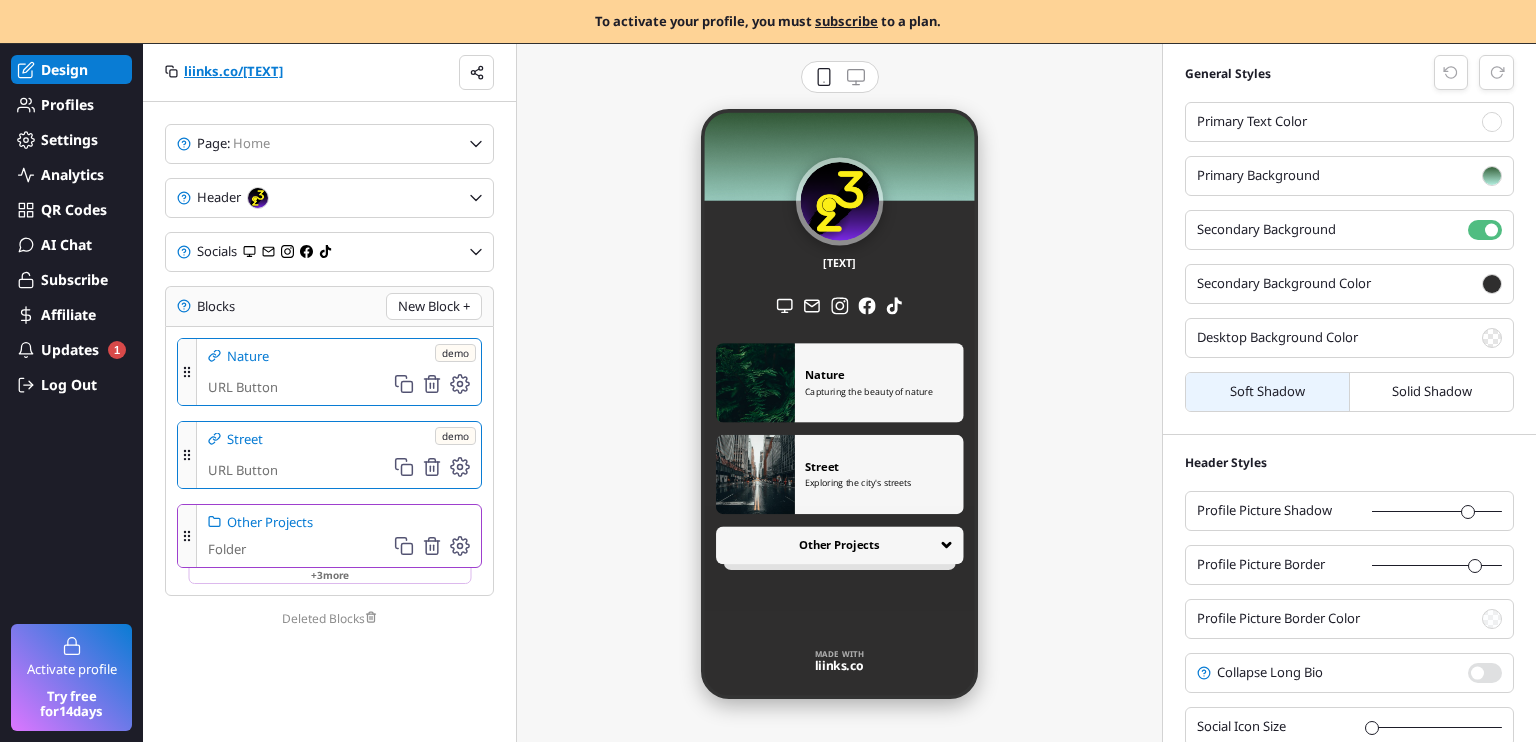 scroll, scrollTop: 9, scrollLeft: 10, axis: both 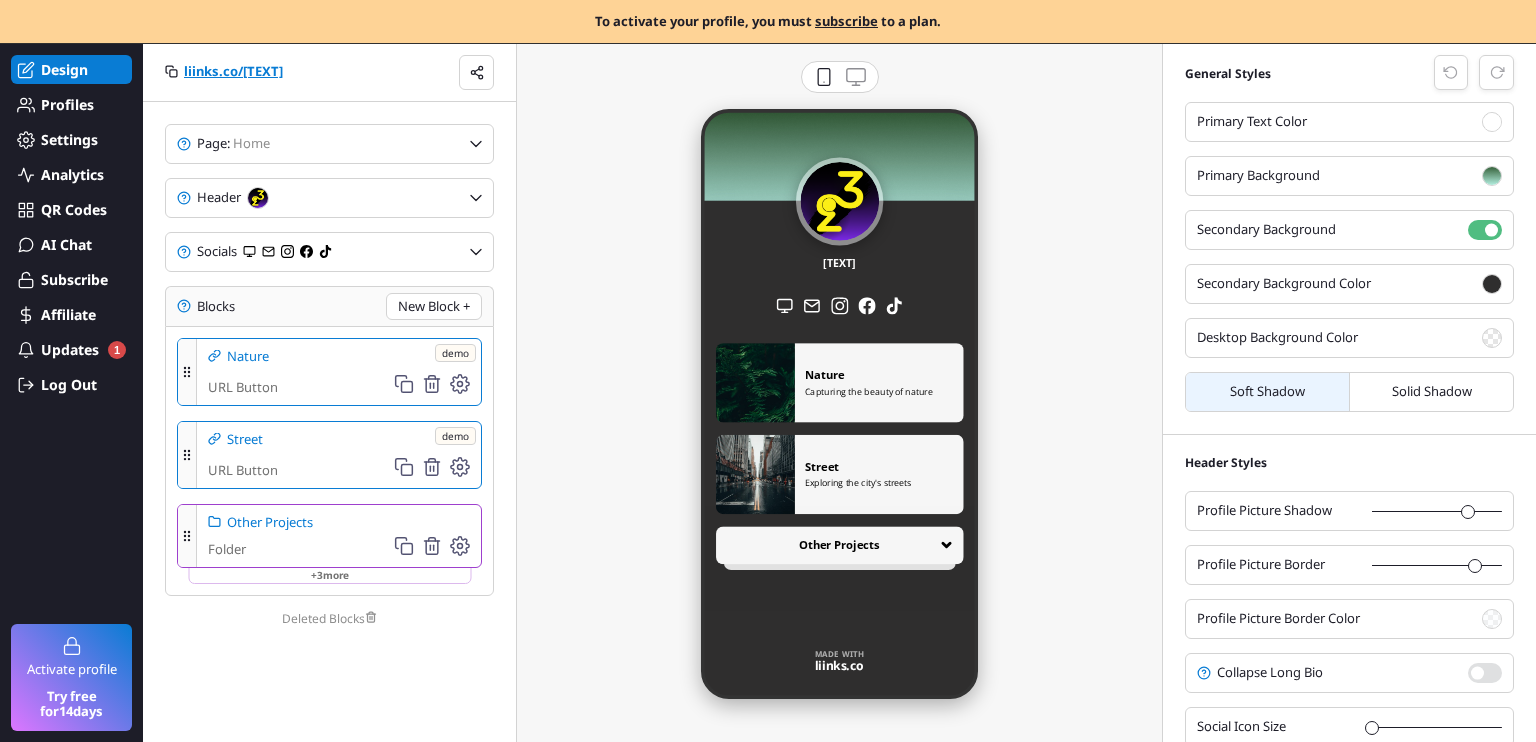 click at bounding box center (824, 77) 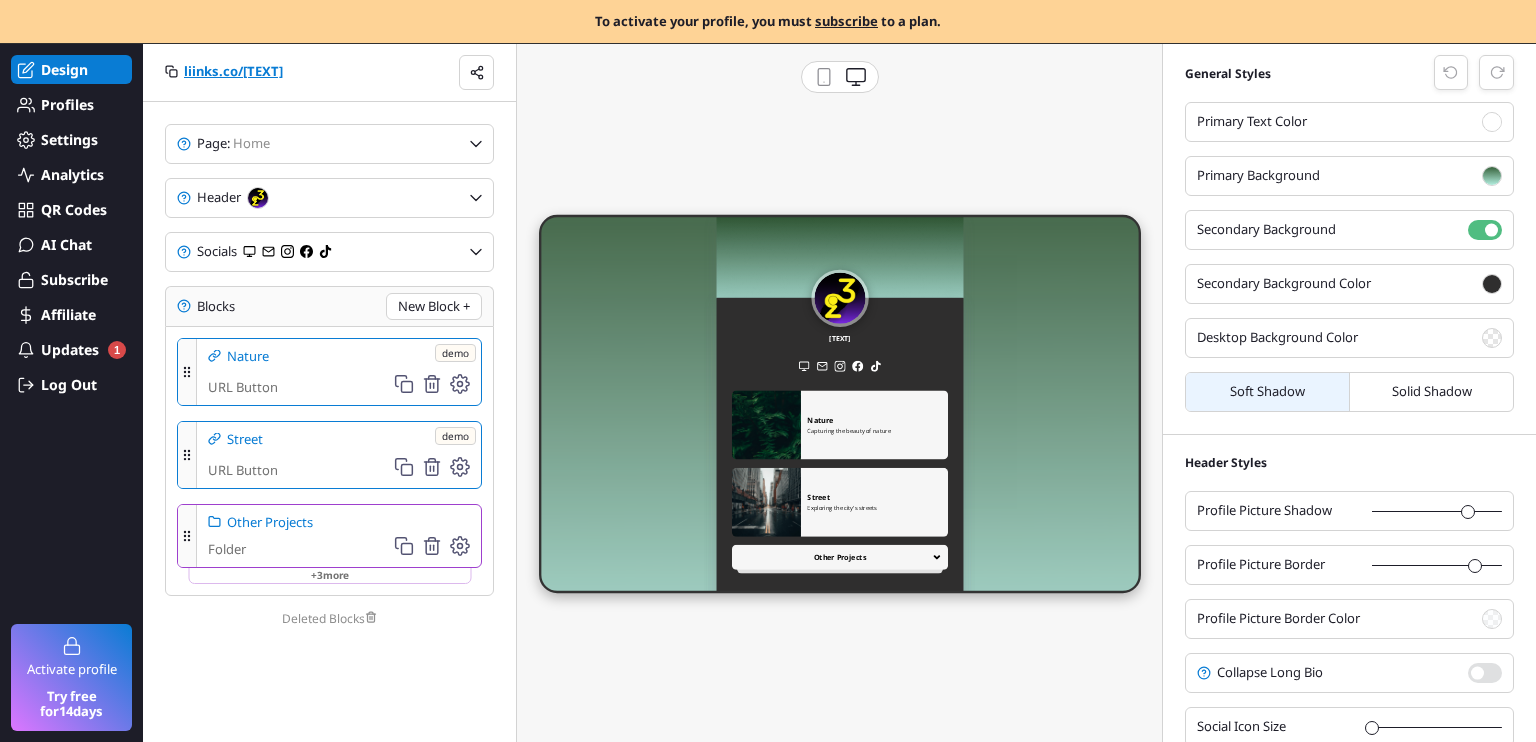 scroll, scrollTop: 10, scrollLeft: 10, axis: both 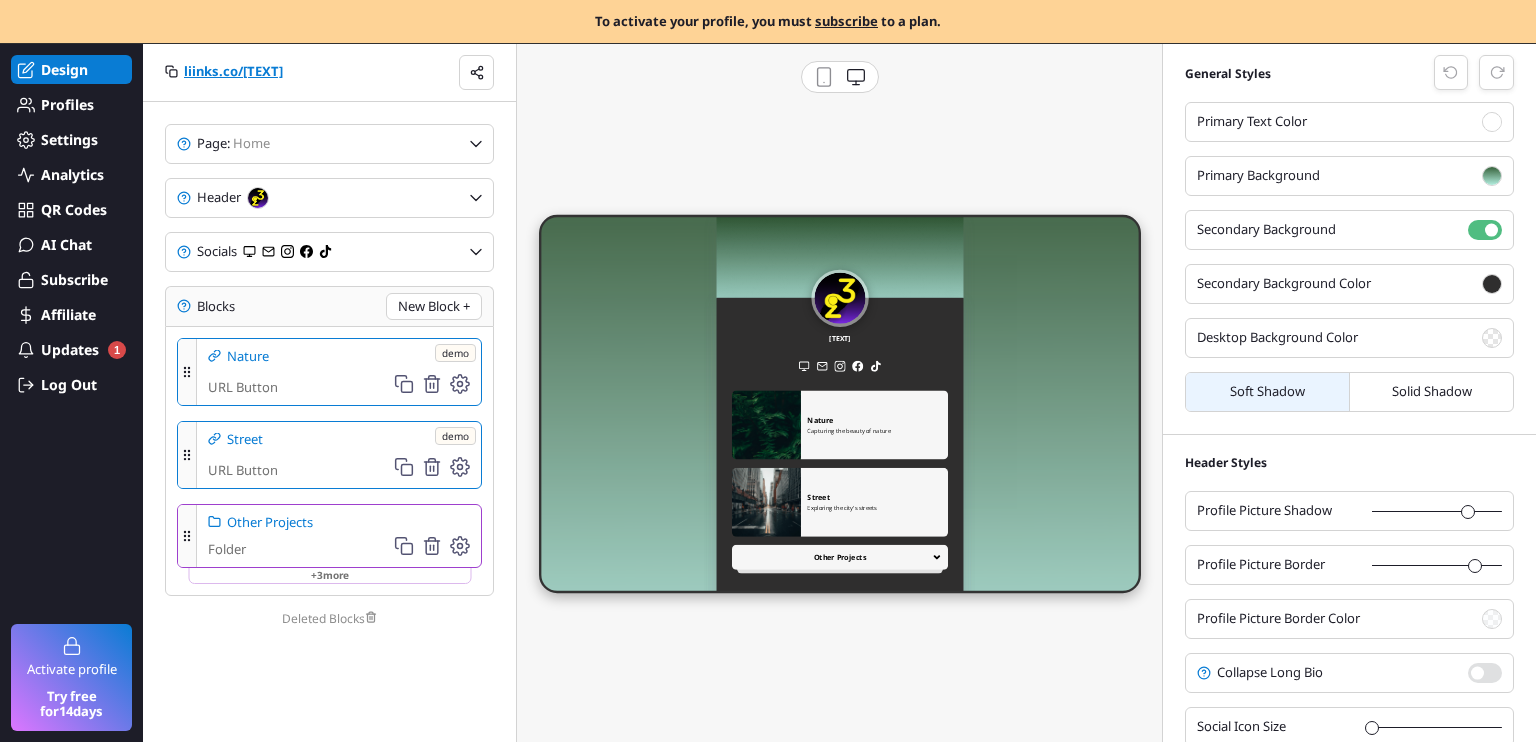 click at bounding box center [824, 77] 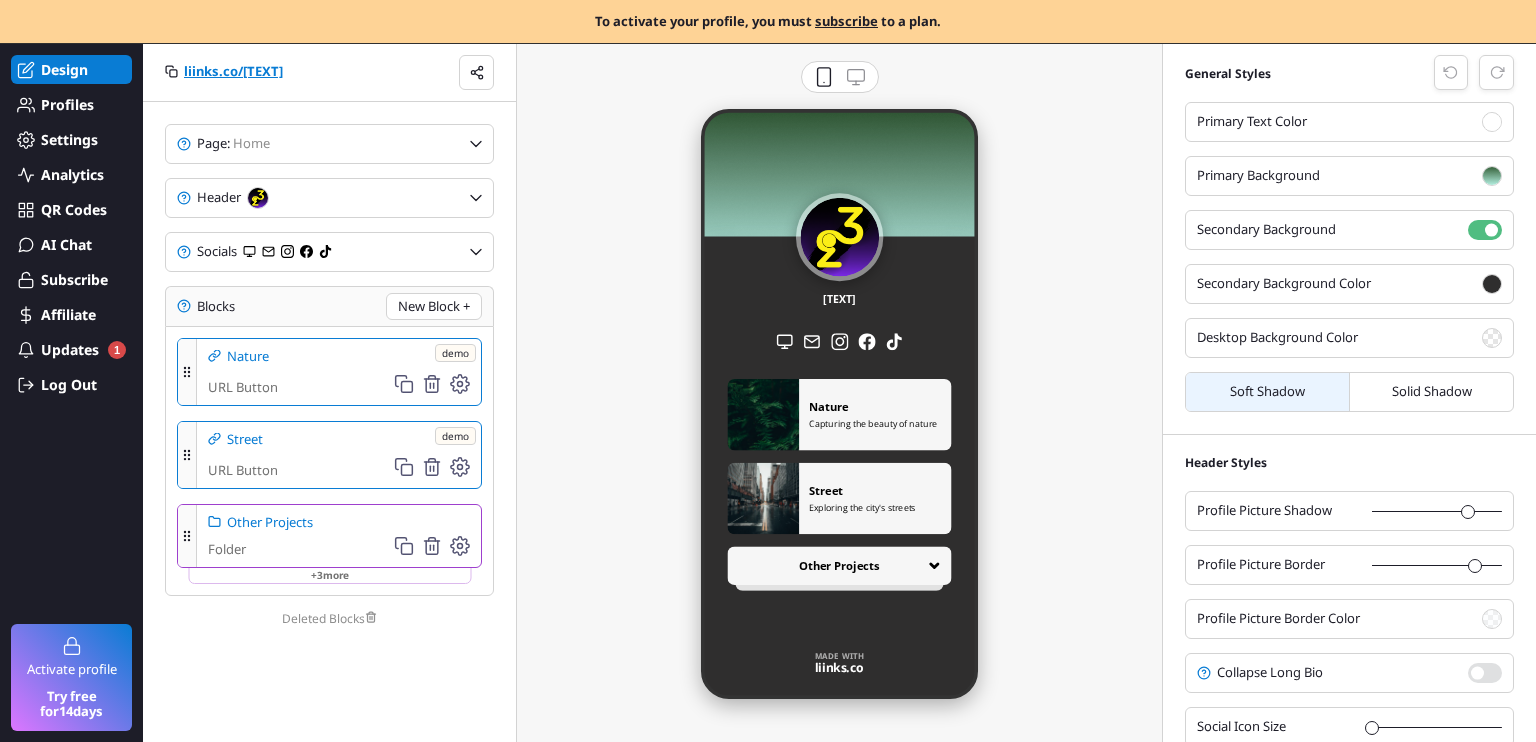 scroll, scrollTop: 10, scrollLeft: 10, axis: both 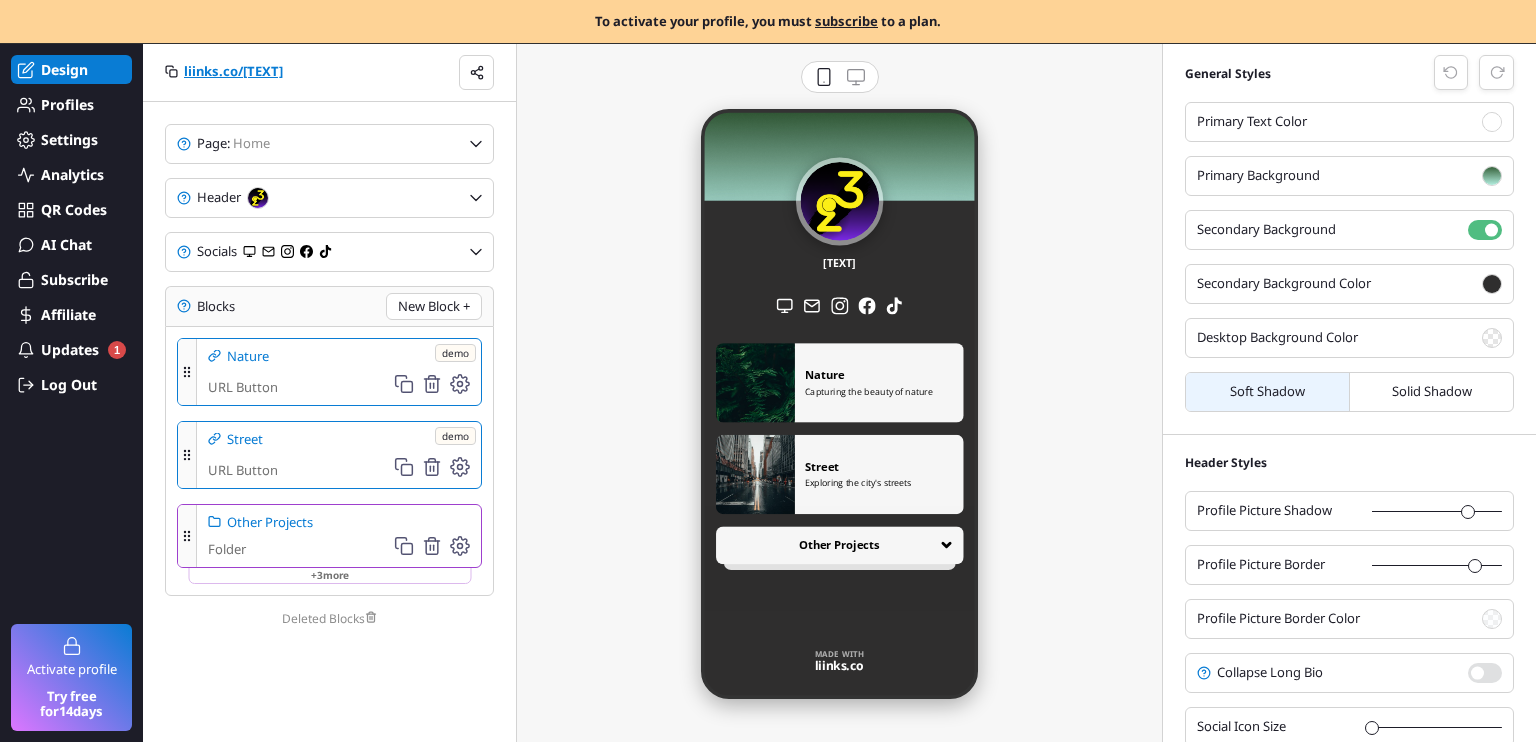 click on "subscribe" at bounding box center [846, 21] 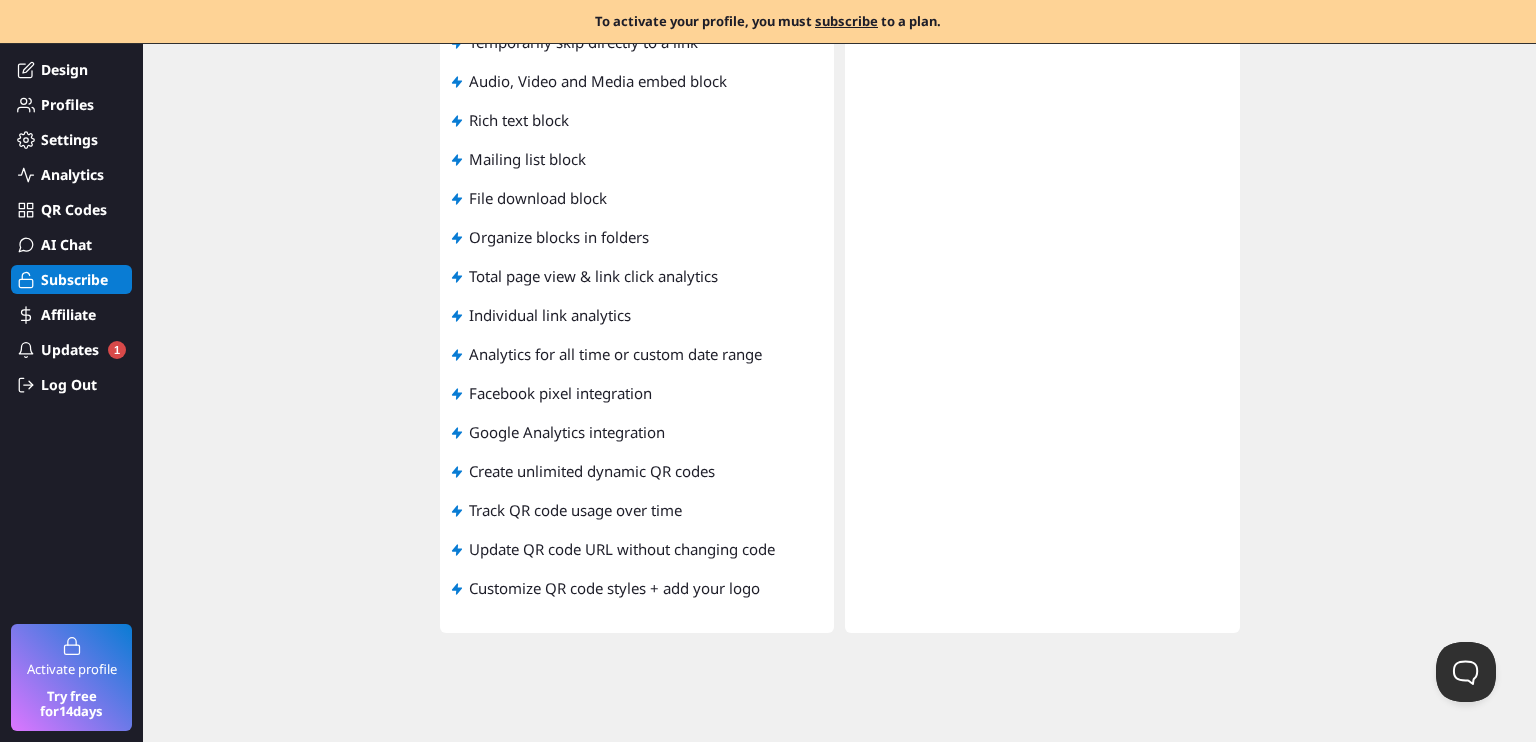 scroll, scrollTop: 0, scrollLeft: 0, axis: both 